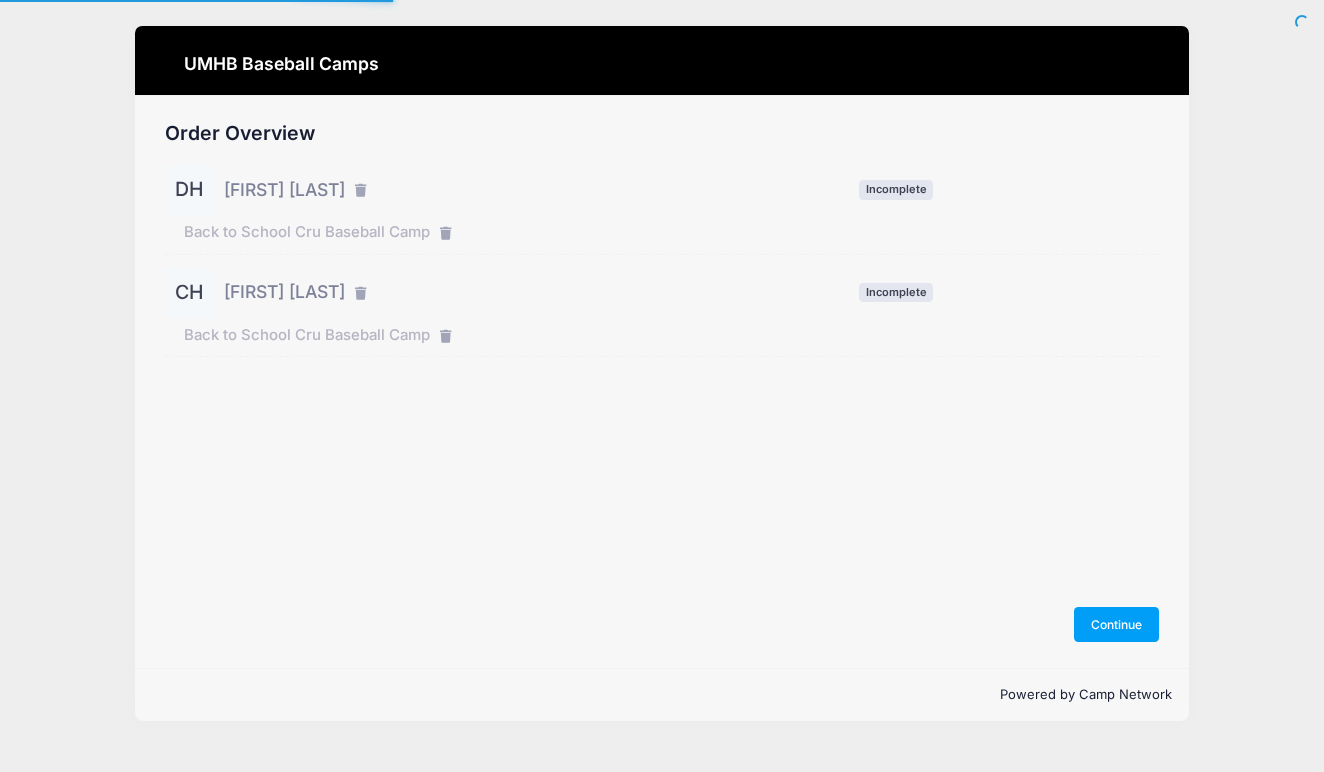 scroll, scrollTop: 0, scrollLeft: 0, axis: both 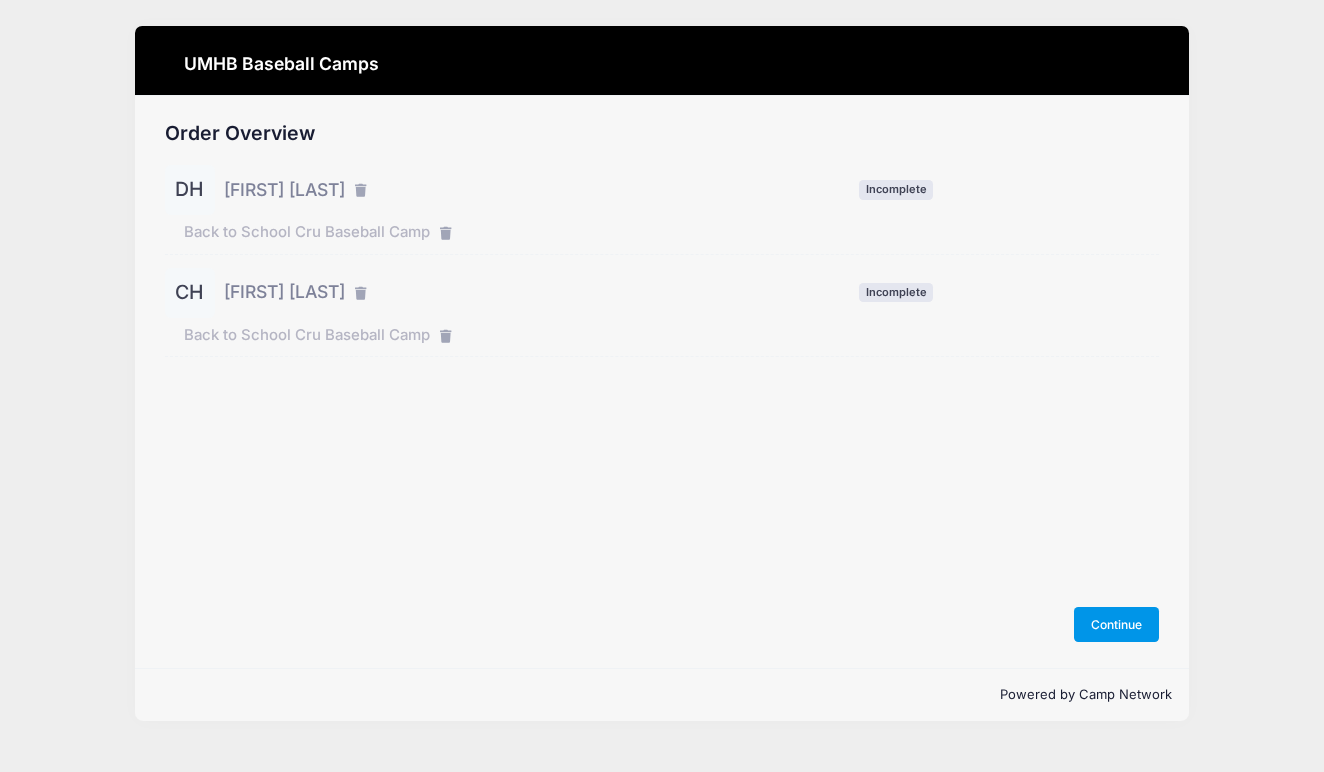 click on "Continue" at bounding box center [1117, 624] 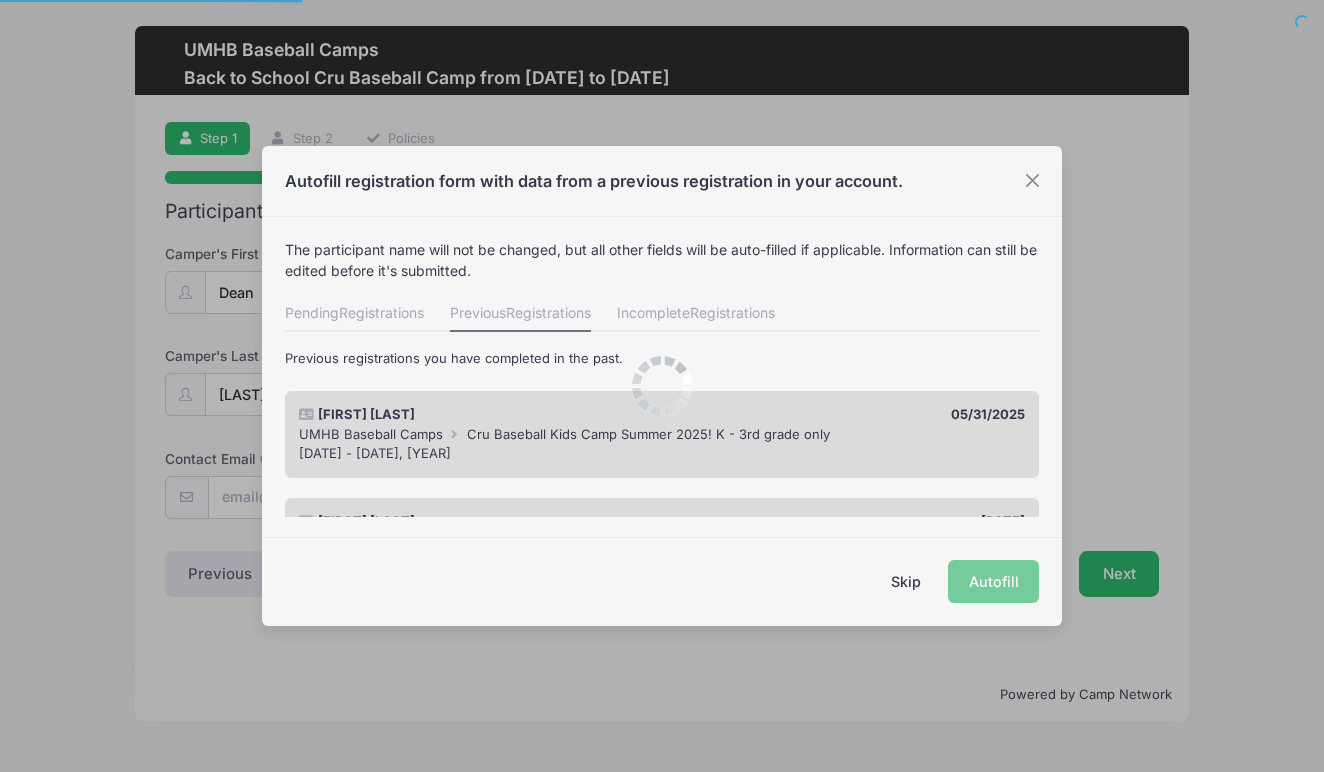 scroll, scrollTop: 0, scrollLeft: 0, axis: both 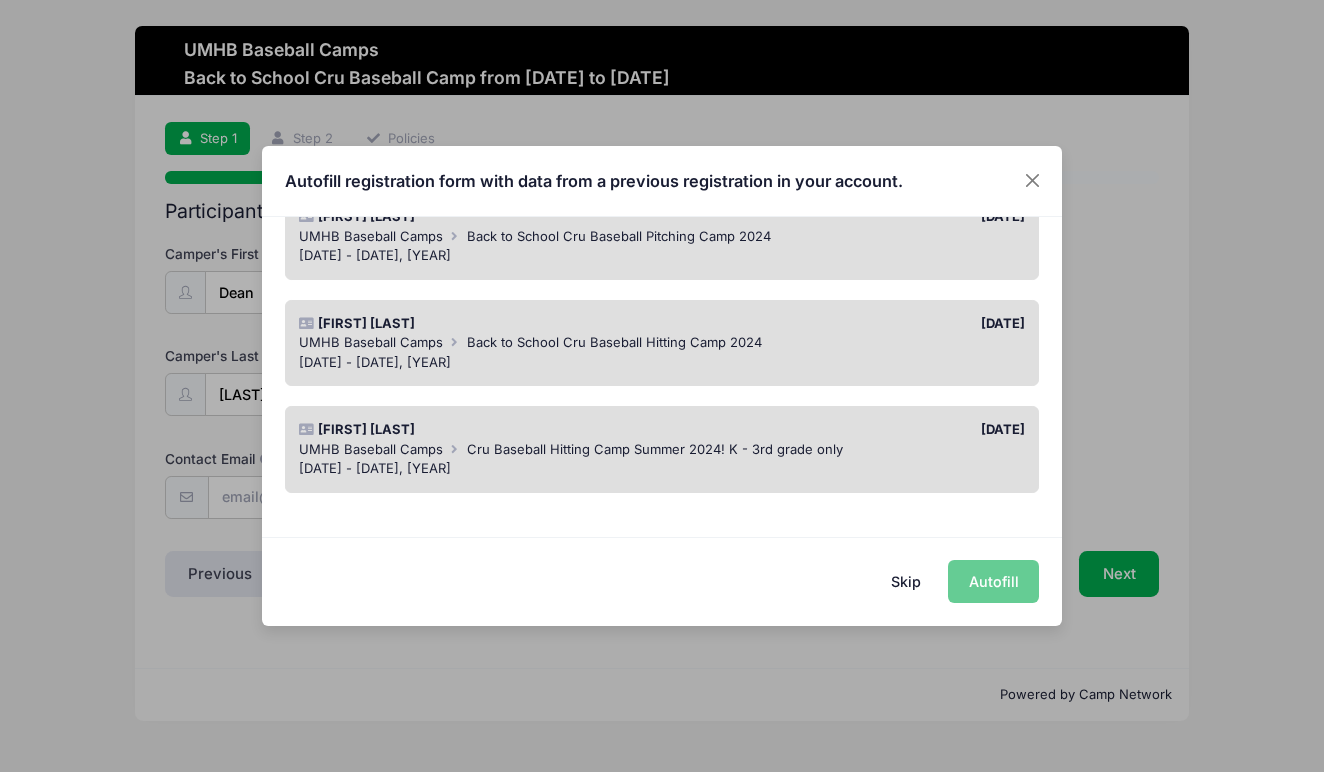 click on "Skip
Autofill" at bounding box center (662, 581) 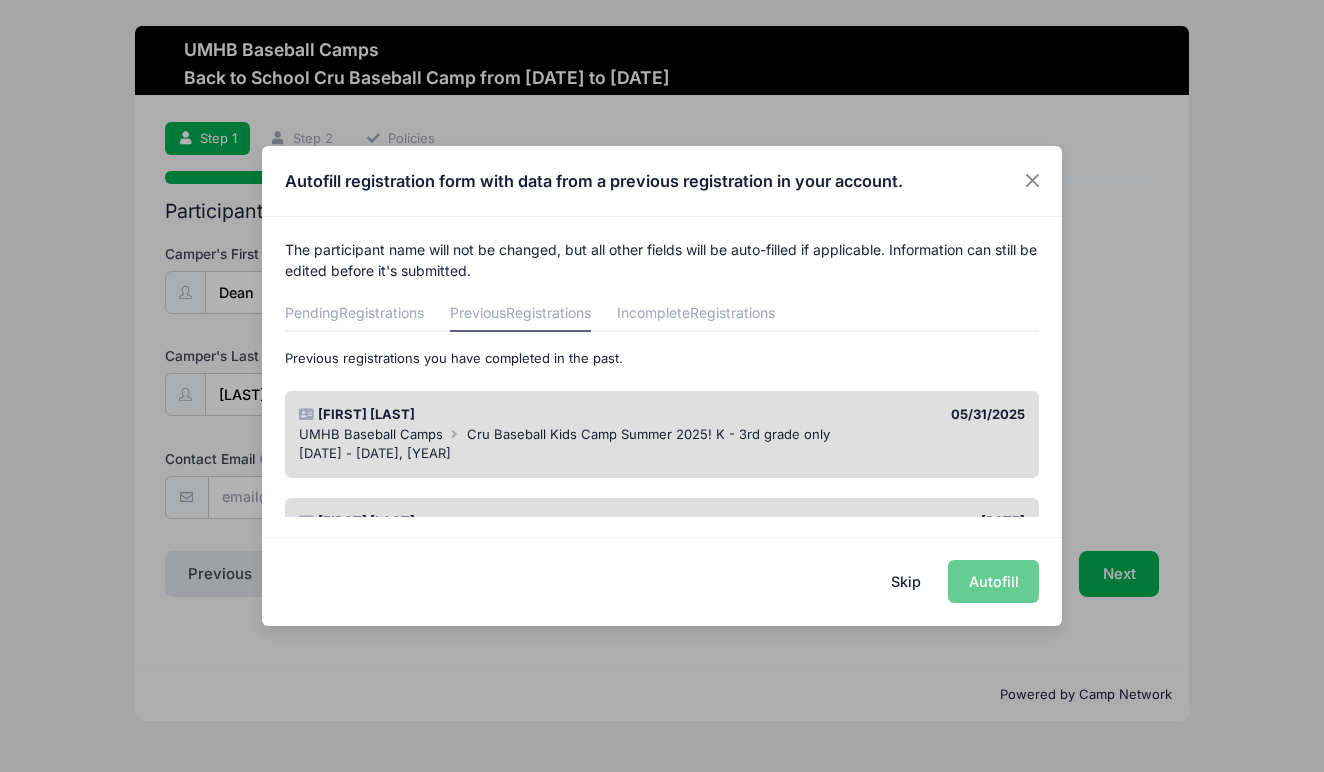 scroll, scrollTop: 0, scrollLeft: 0, axis: both 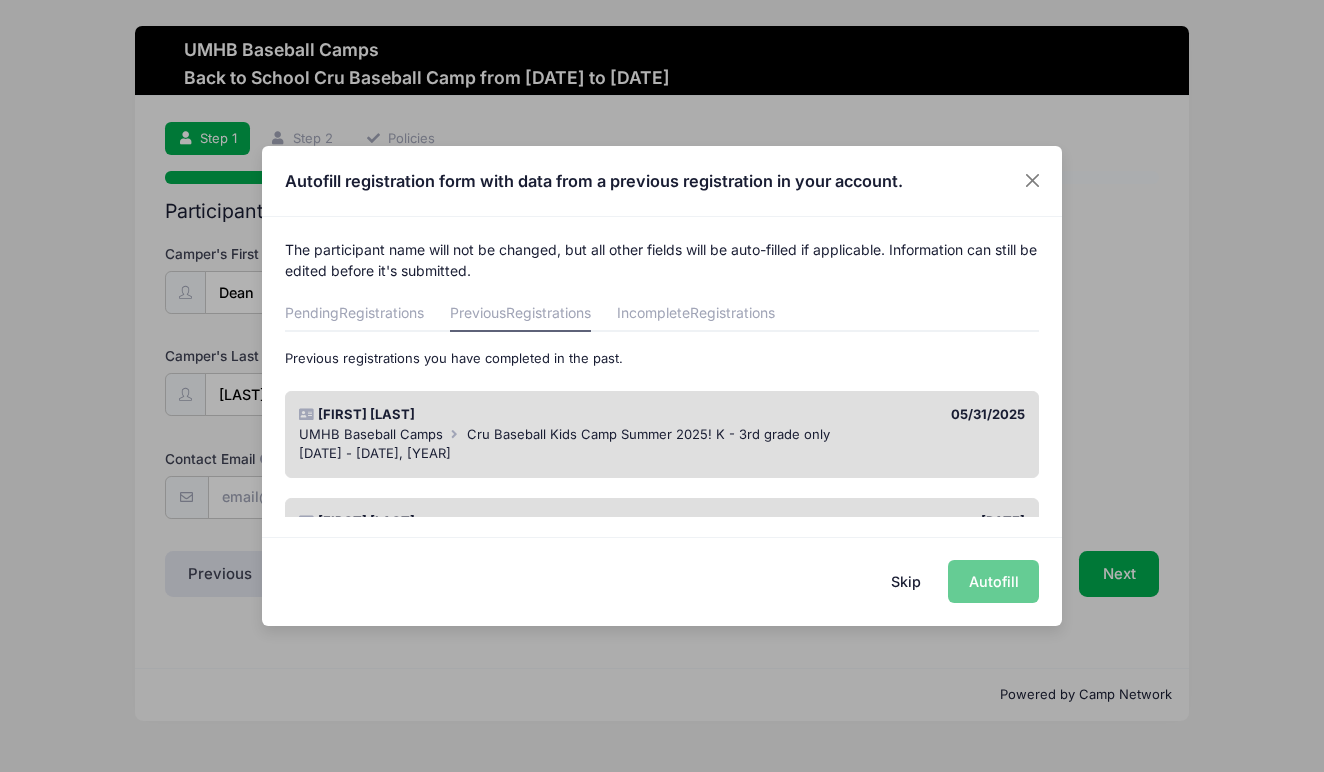 click on "Cru Baseball Kids Camp Summer 2025! K - 3rd grade only" at bounding box center (648, 434) 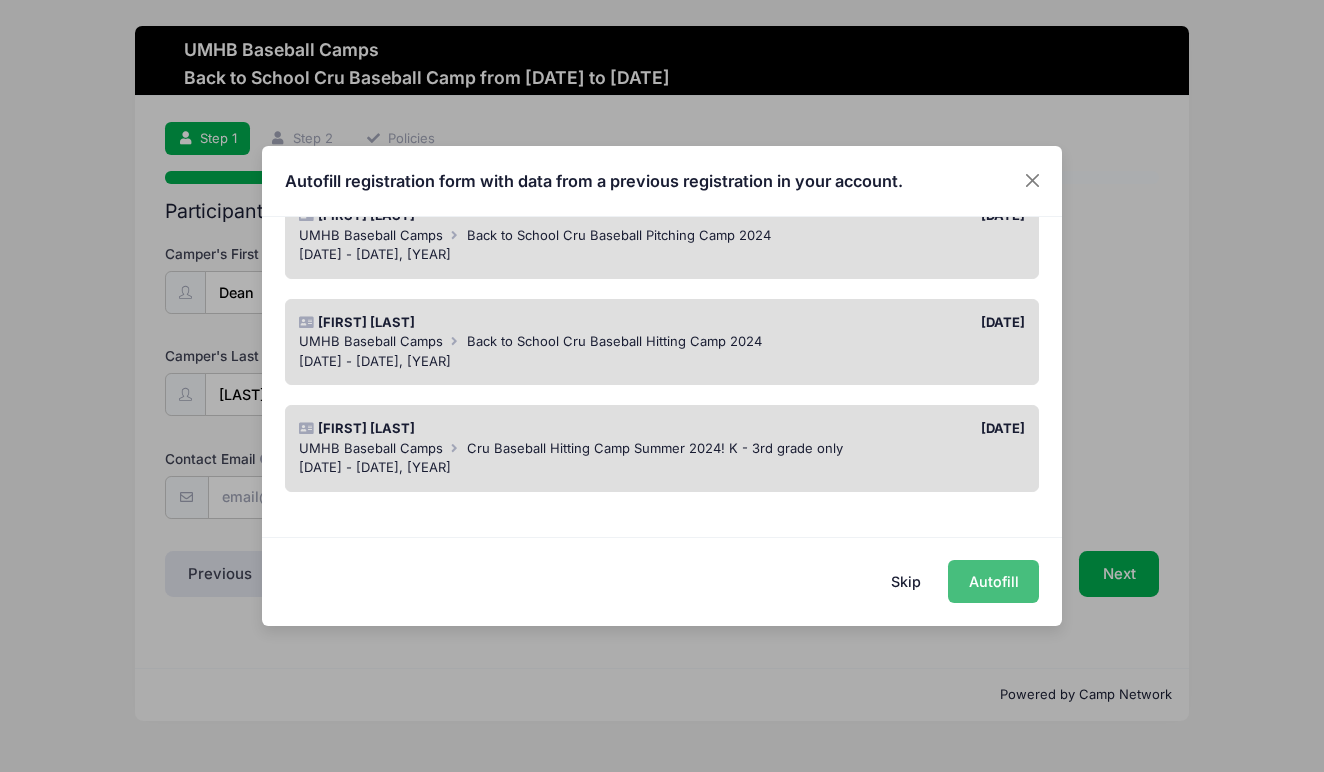 scroll, scrollTop: 411, scrollLeft: 0, axis: vertical 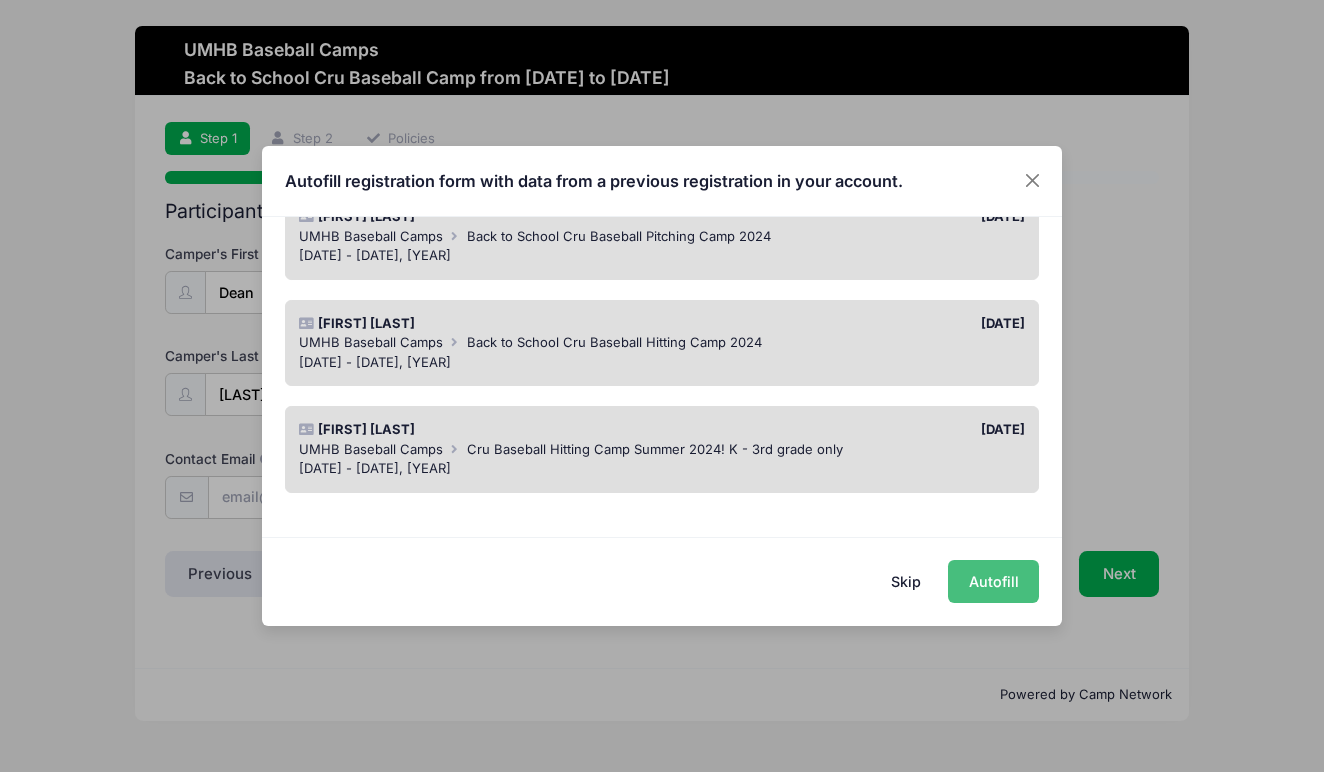 click on "Autofill" at bounding box center (993, 581) 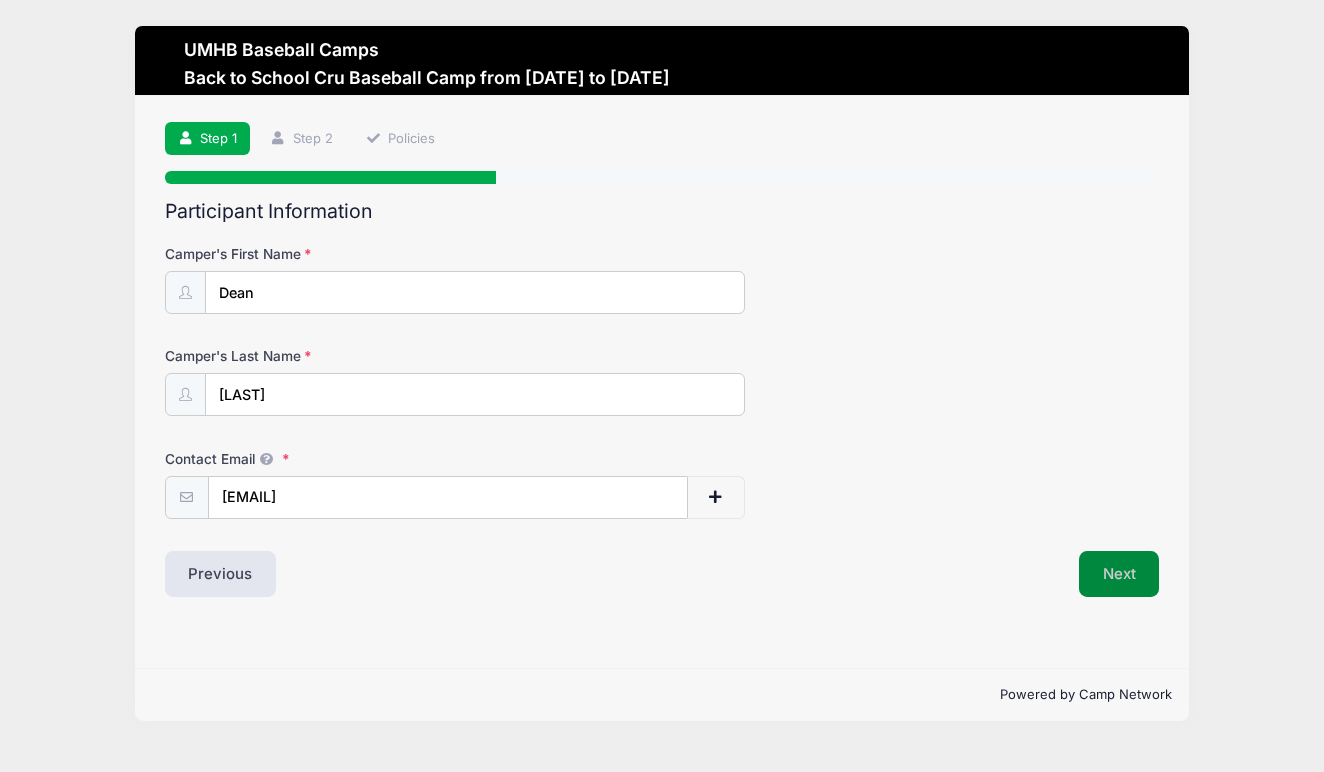 click on "Next" at bounding box center [1119, 574] 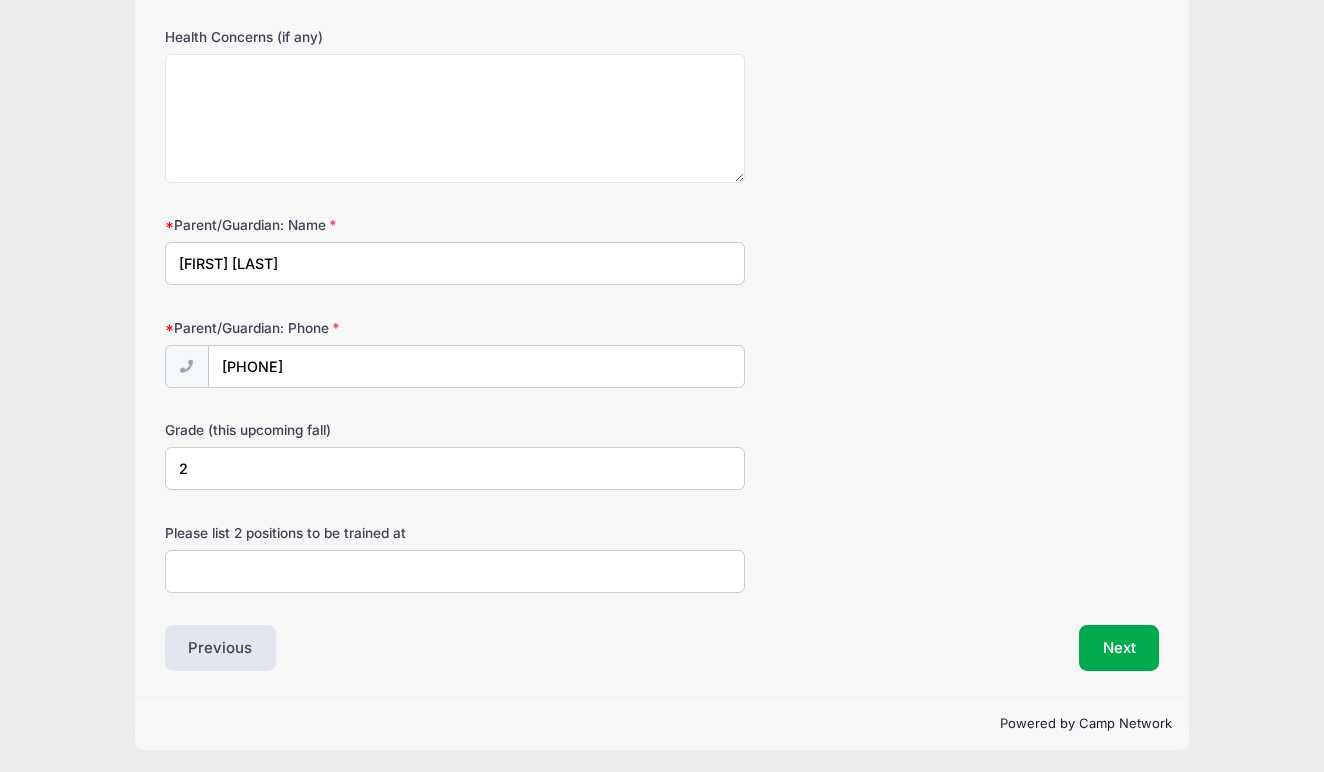 scroll, scrollTop: 318, scrollLeft: 0, axis: vertical 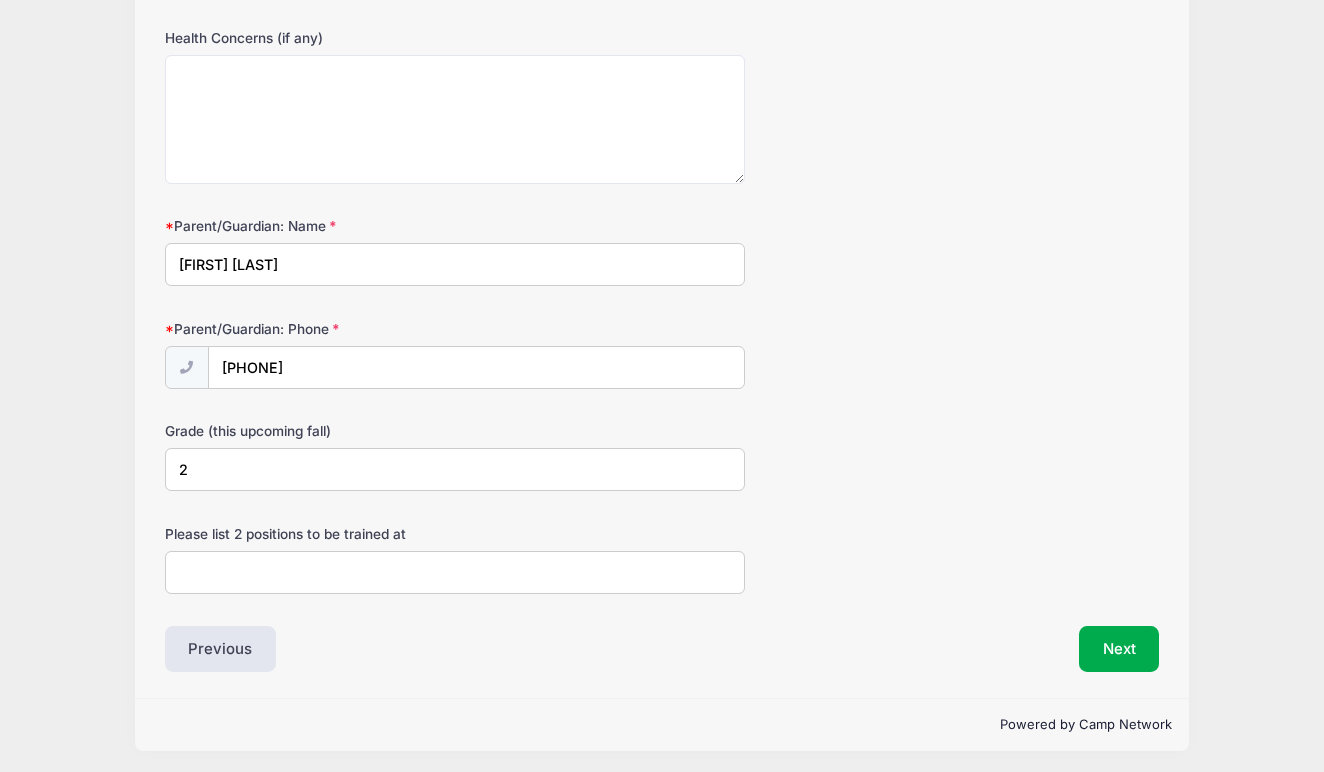 click on "Please list 2 positions to be trained at" at bounding box center [455, 572] 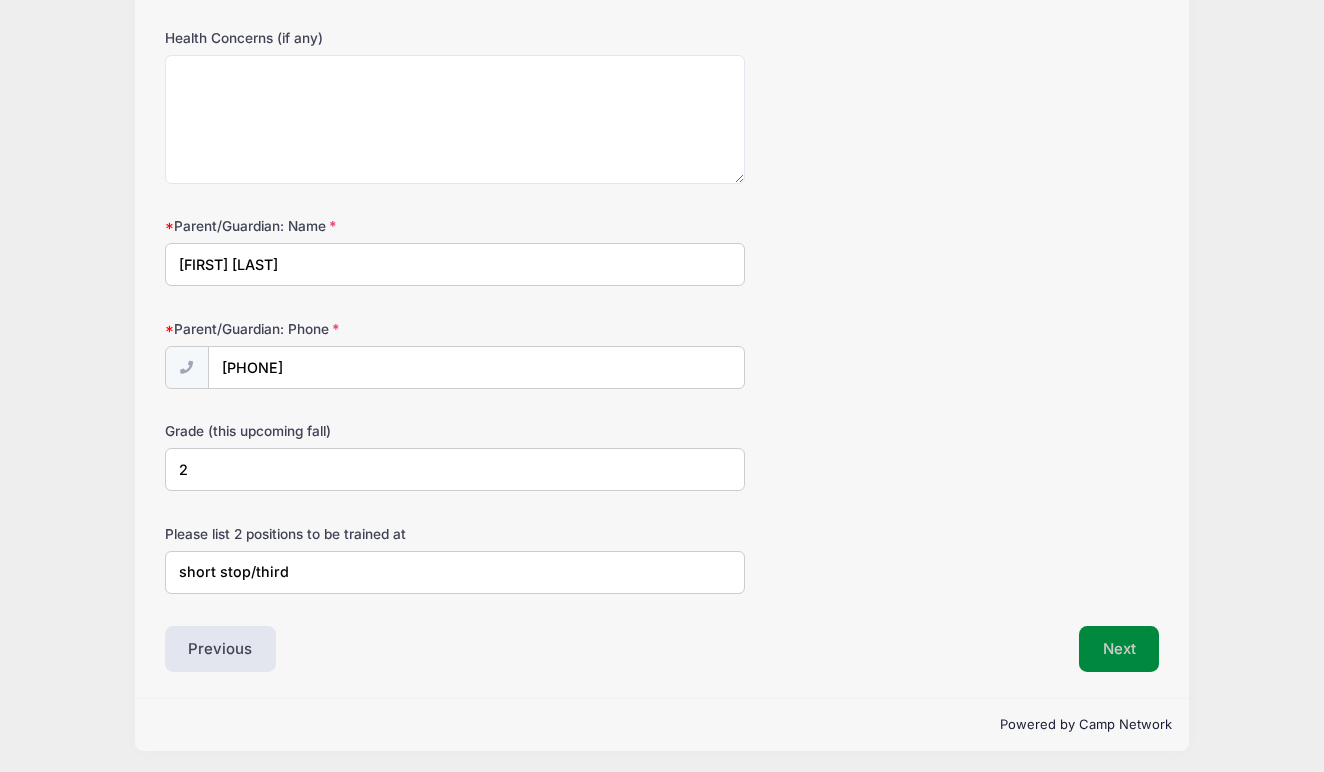 type on "short stop/third" 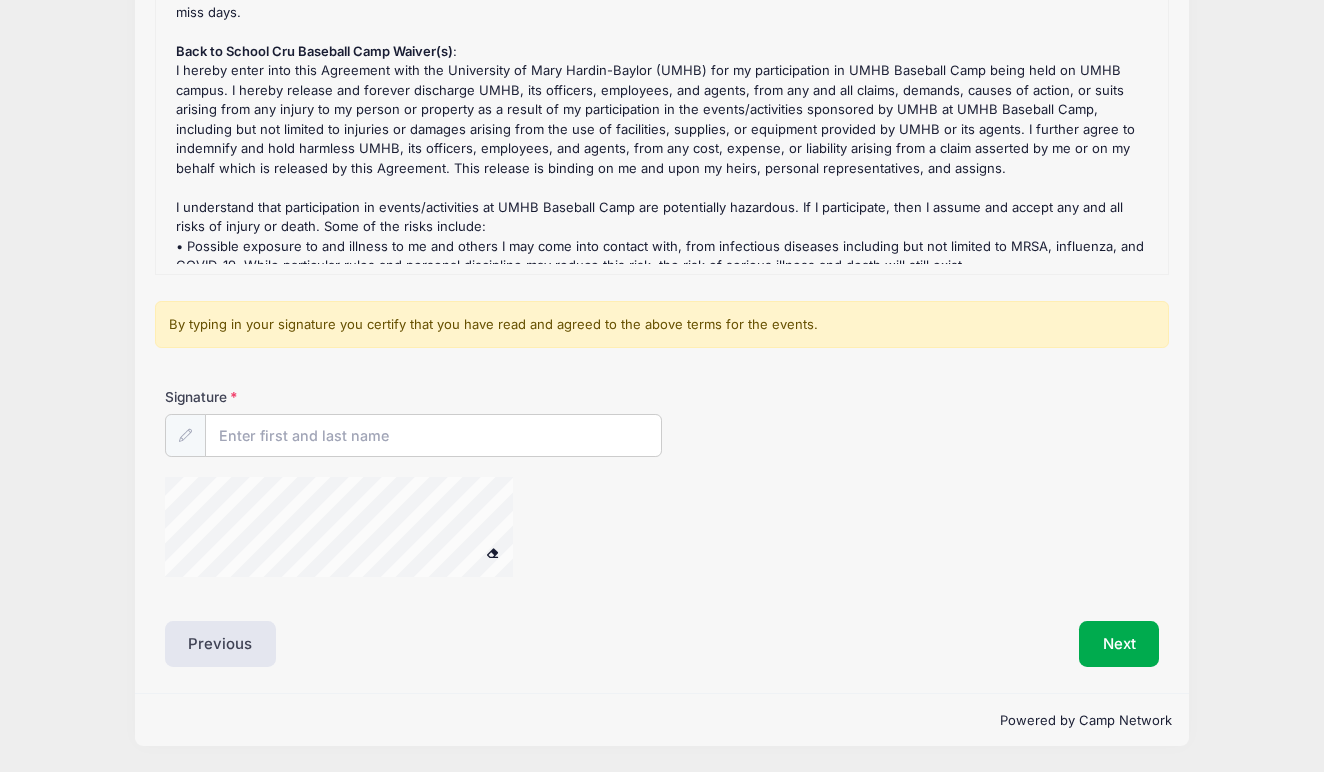 scroll, scrollTop: 0, scrollLeft: 0, axis: both 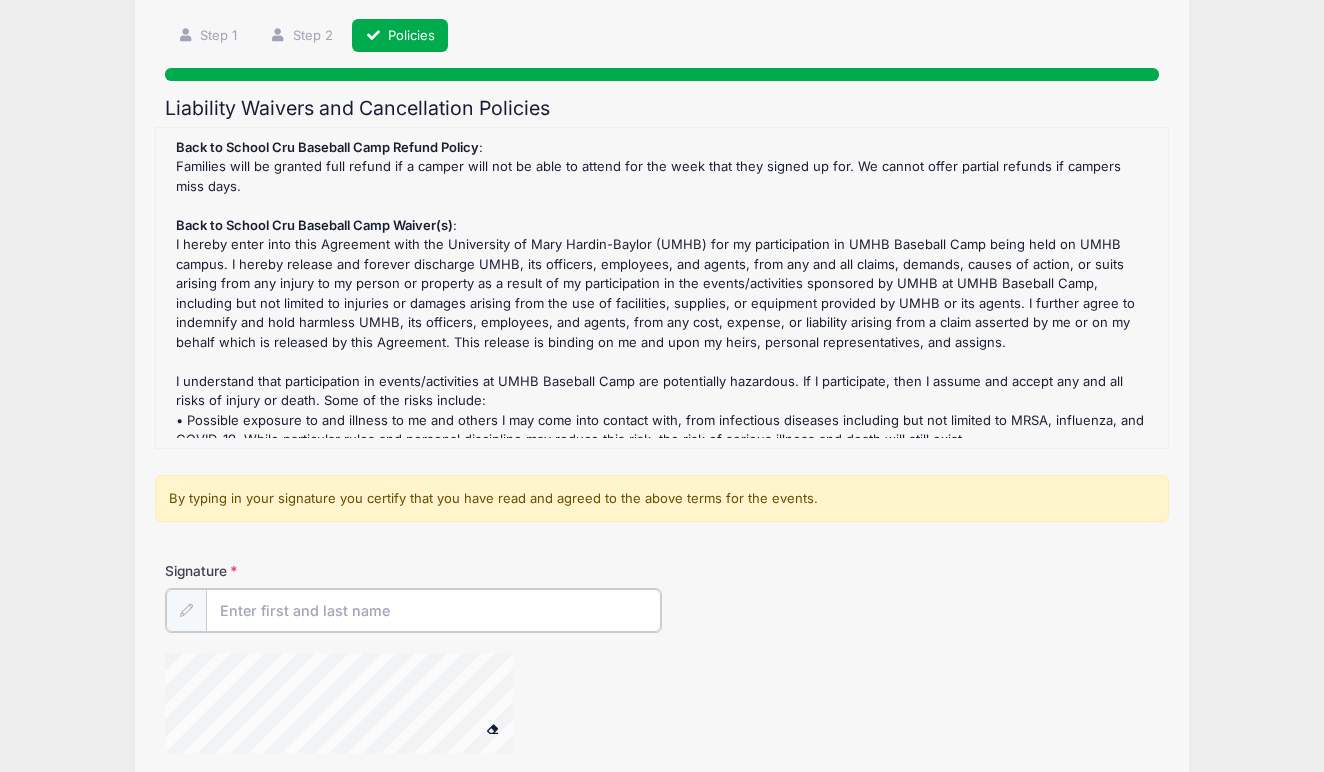 click on "Signature" at bounding box center (433, 610) 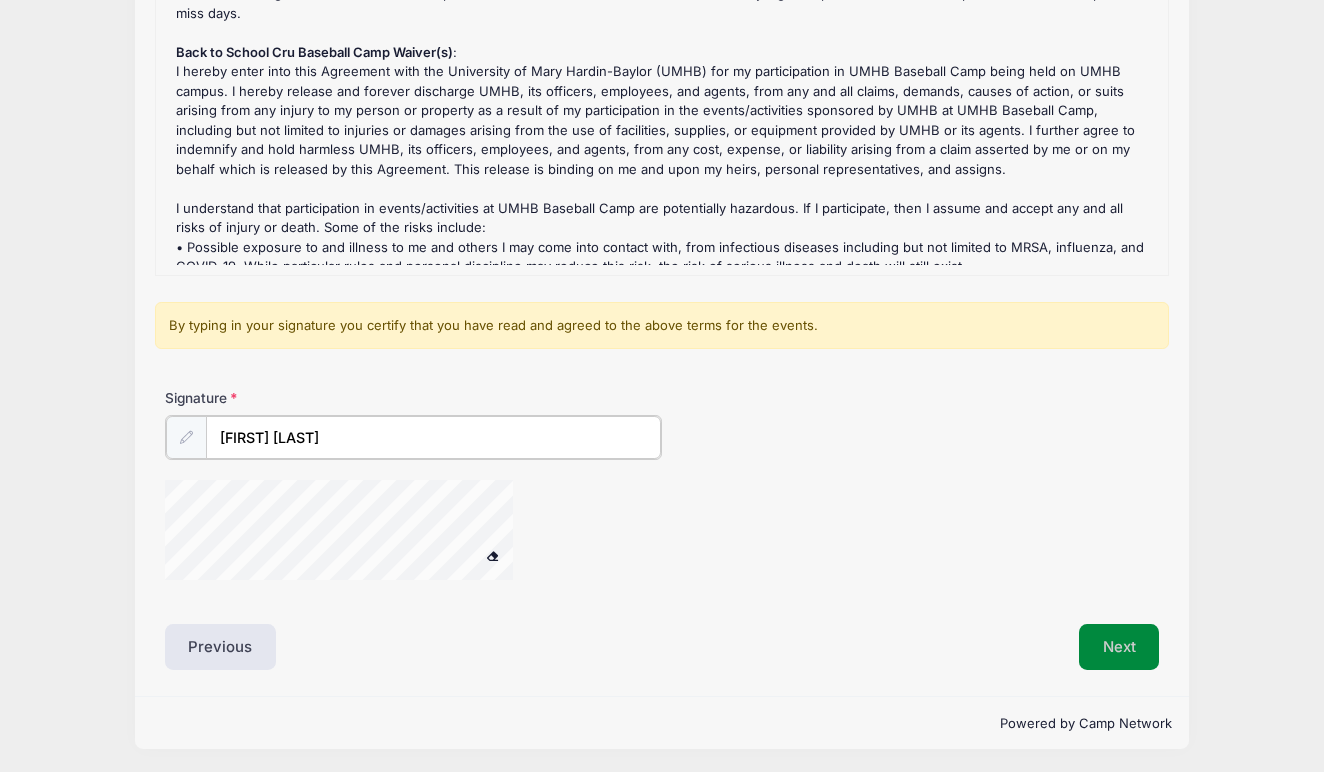 type on "Chitra Hamilton" 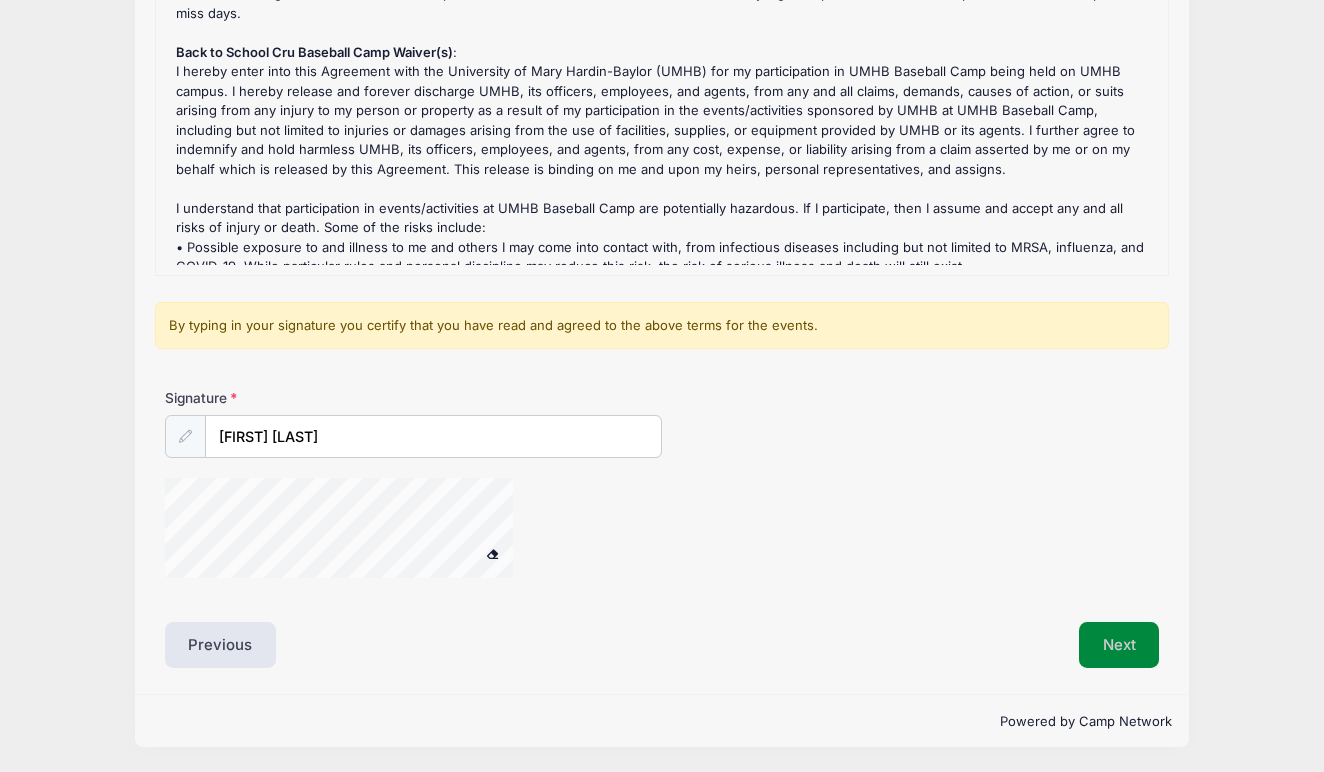 click on "Next" at bounding box center [1119, 645] 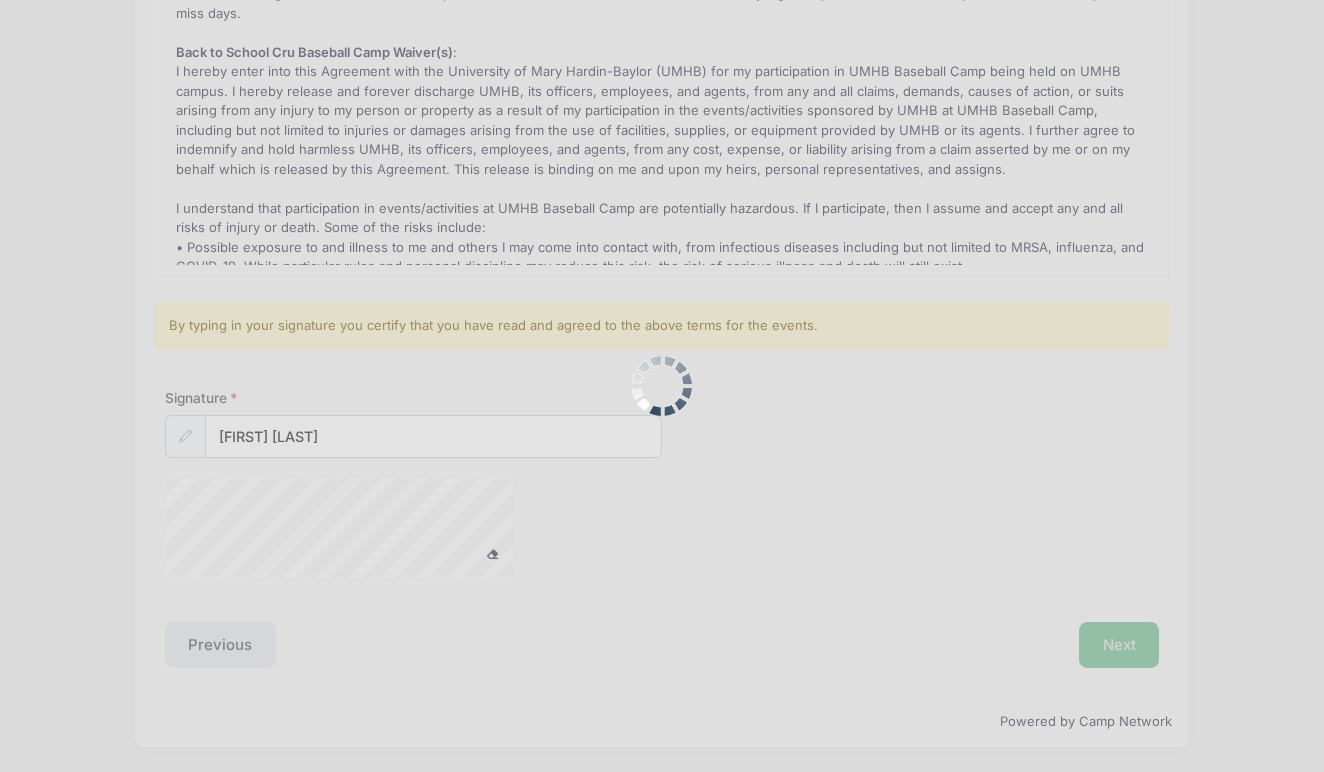 scroll, scrollTop: 274, scrollLeft: 0, axis: vertical 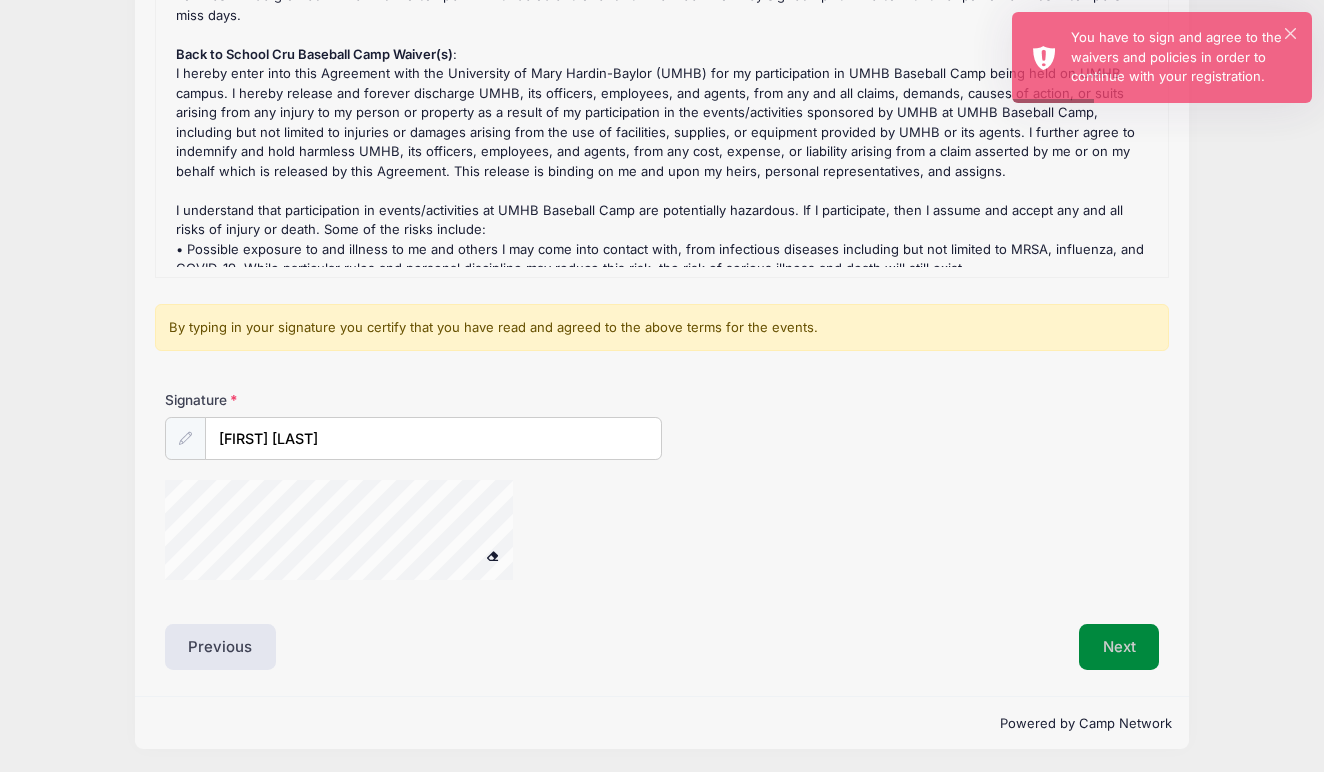 click on "Next" at bounding box center (1119, 647) 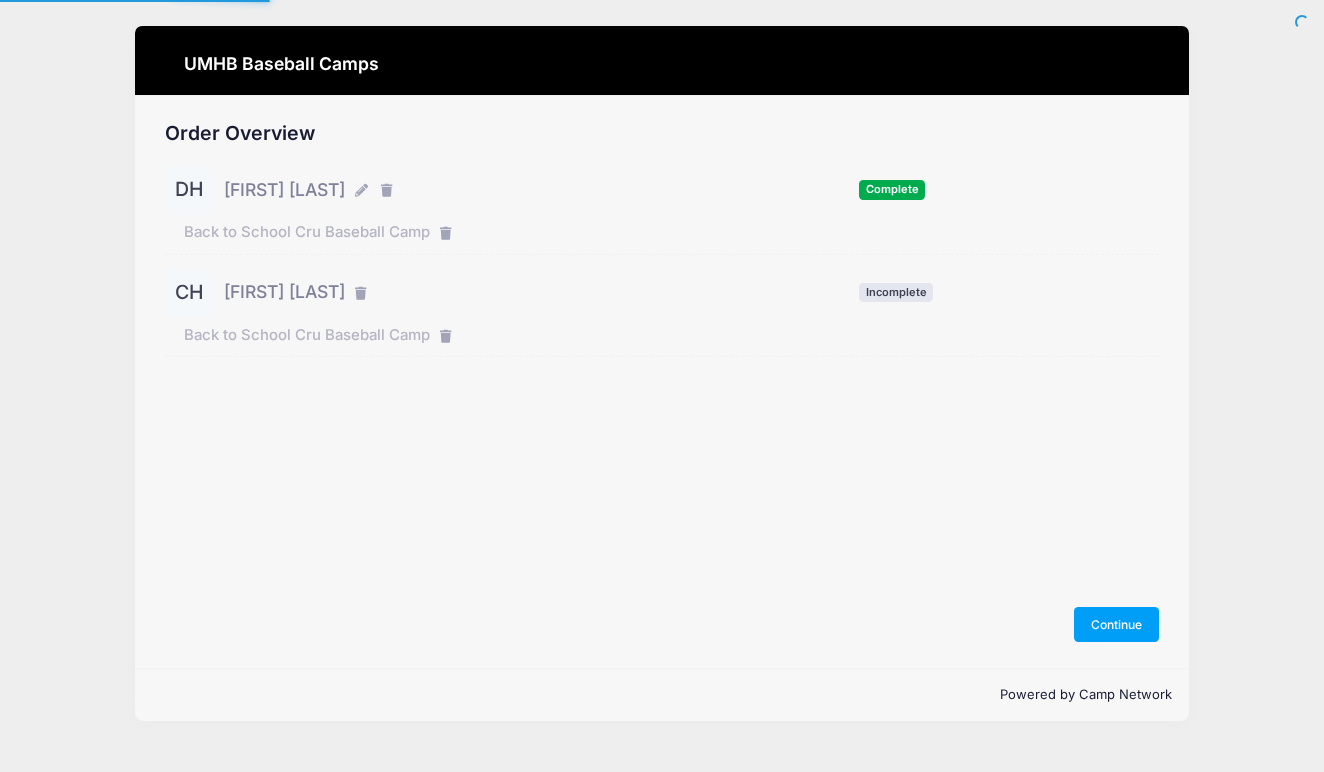 scroll, scrollTop: 0, scrollLeft: 0, axis: both 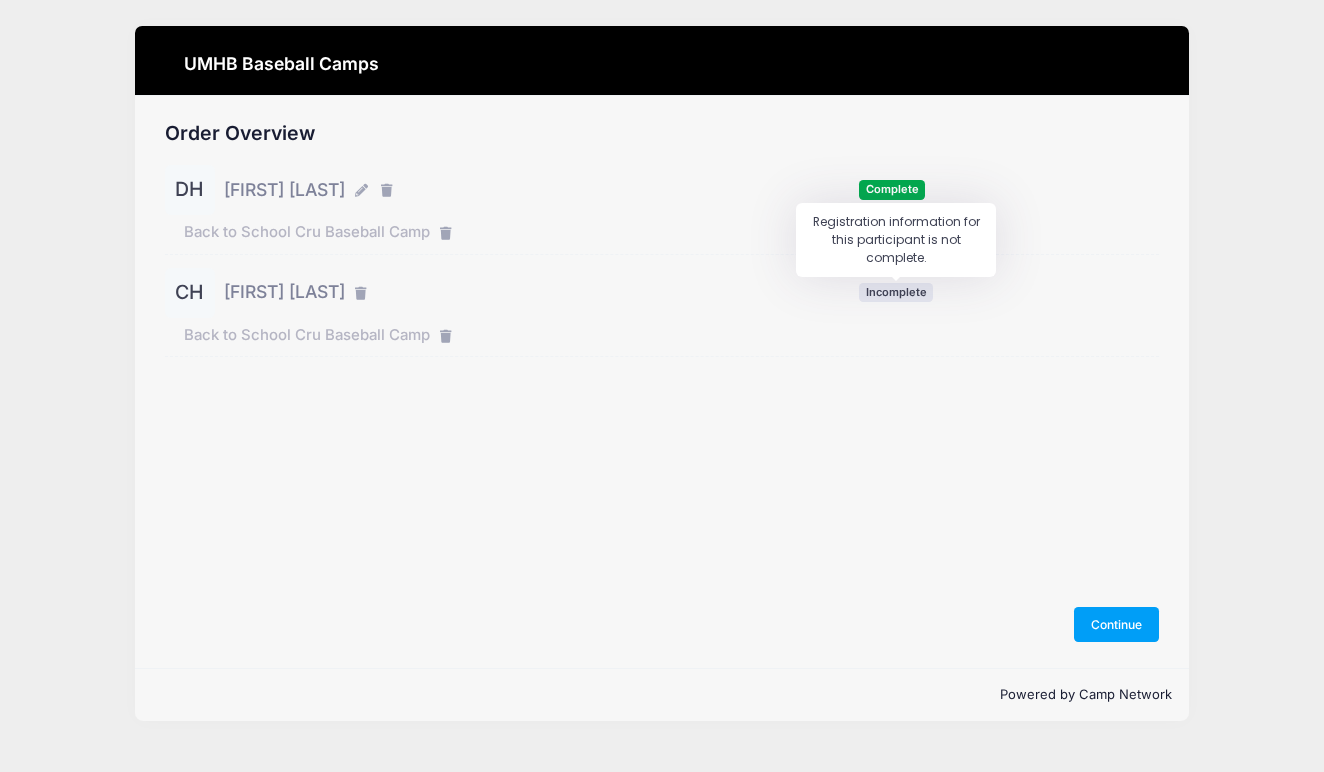 click on "Incomplete" at bounding box center [896, 292] 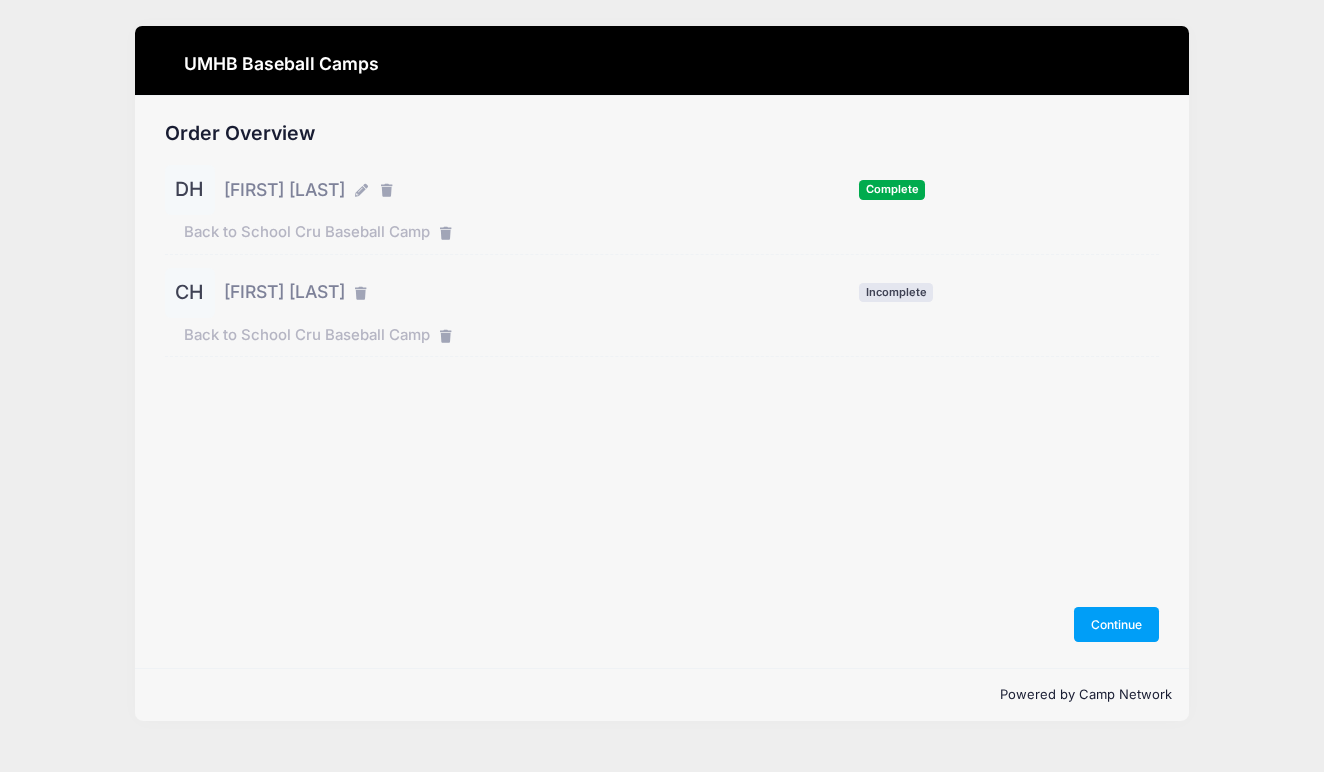 click on "Cas Hamilton" at bounding box center (284, 292) 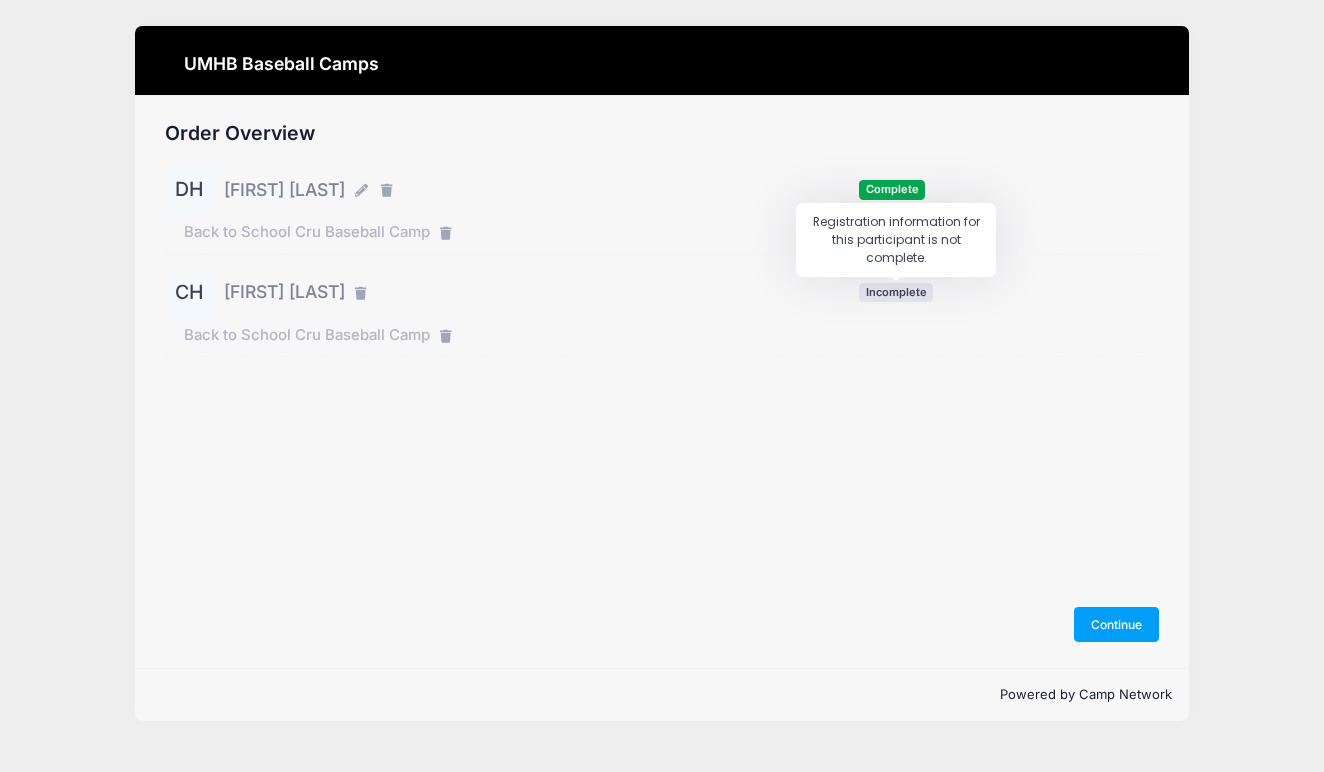 click on "Incomplete" at bounding box center (896, 292) 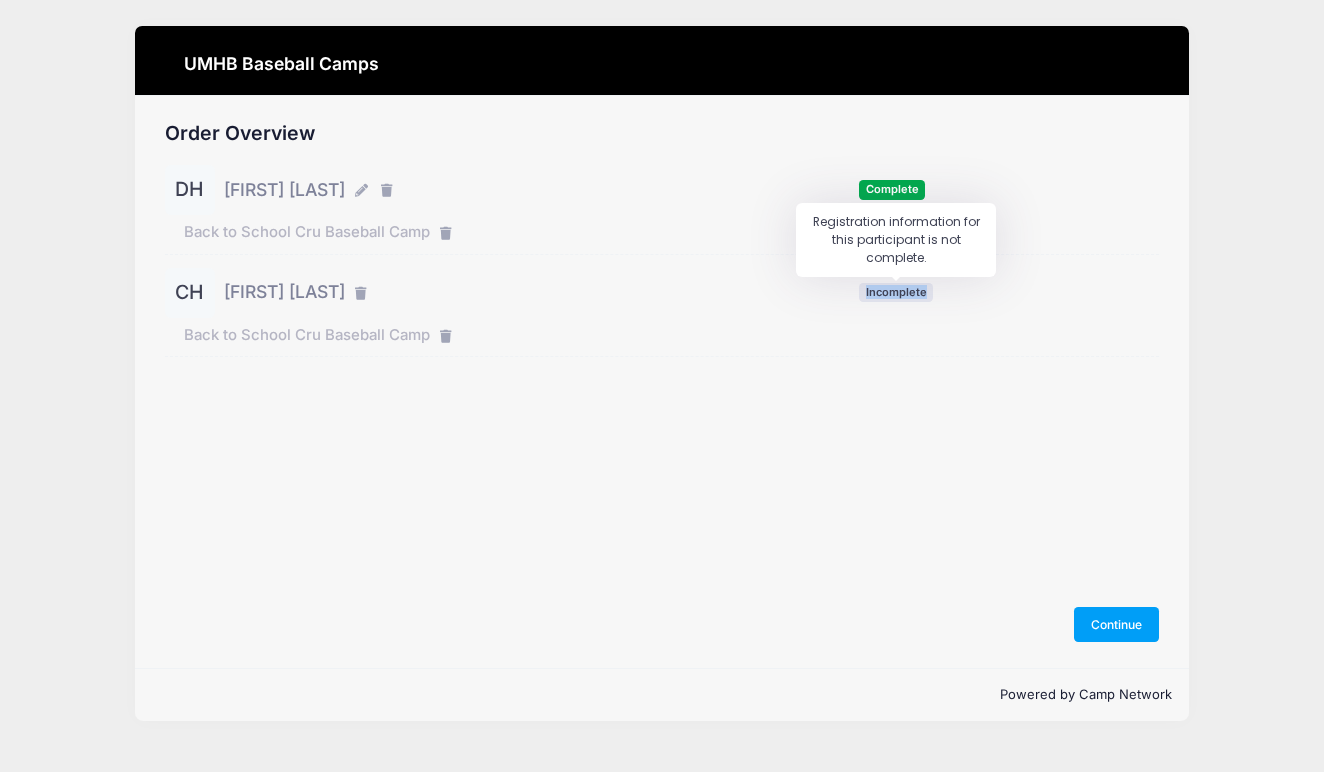 click on "Incomplete" at bounding box center [896, 292] 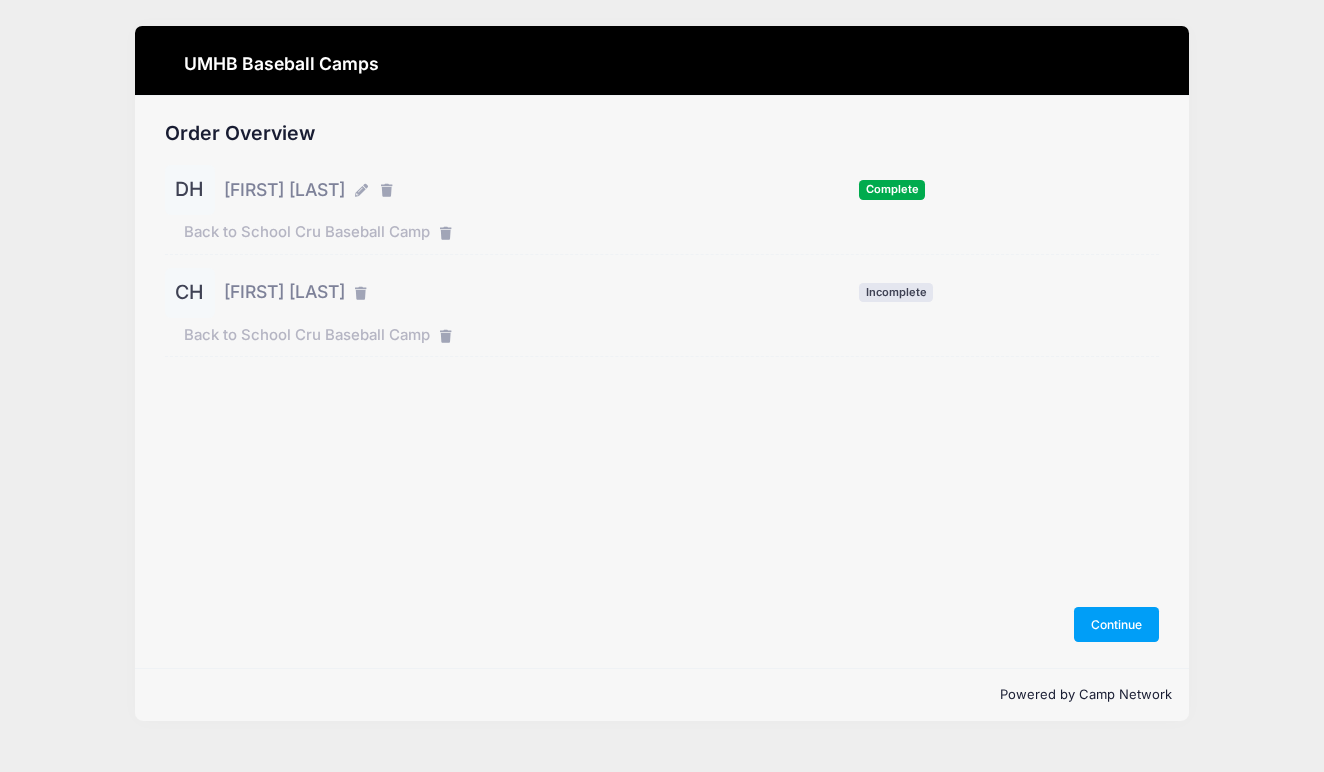 click on "[FIRST] [LAST]" at bounding box center (284, 292) 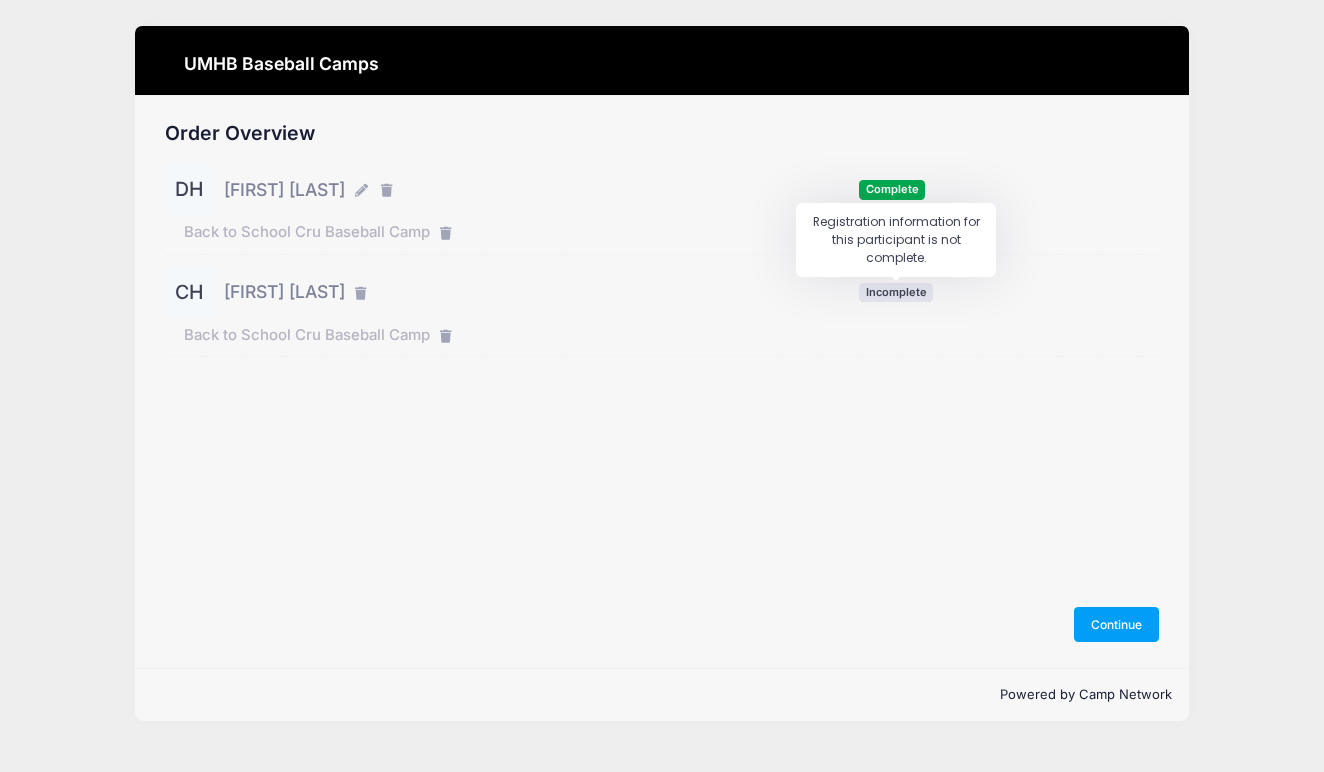 click on "Incomplete" at bounding box center (896, 292) 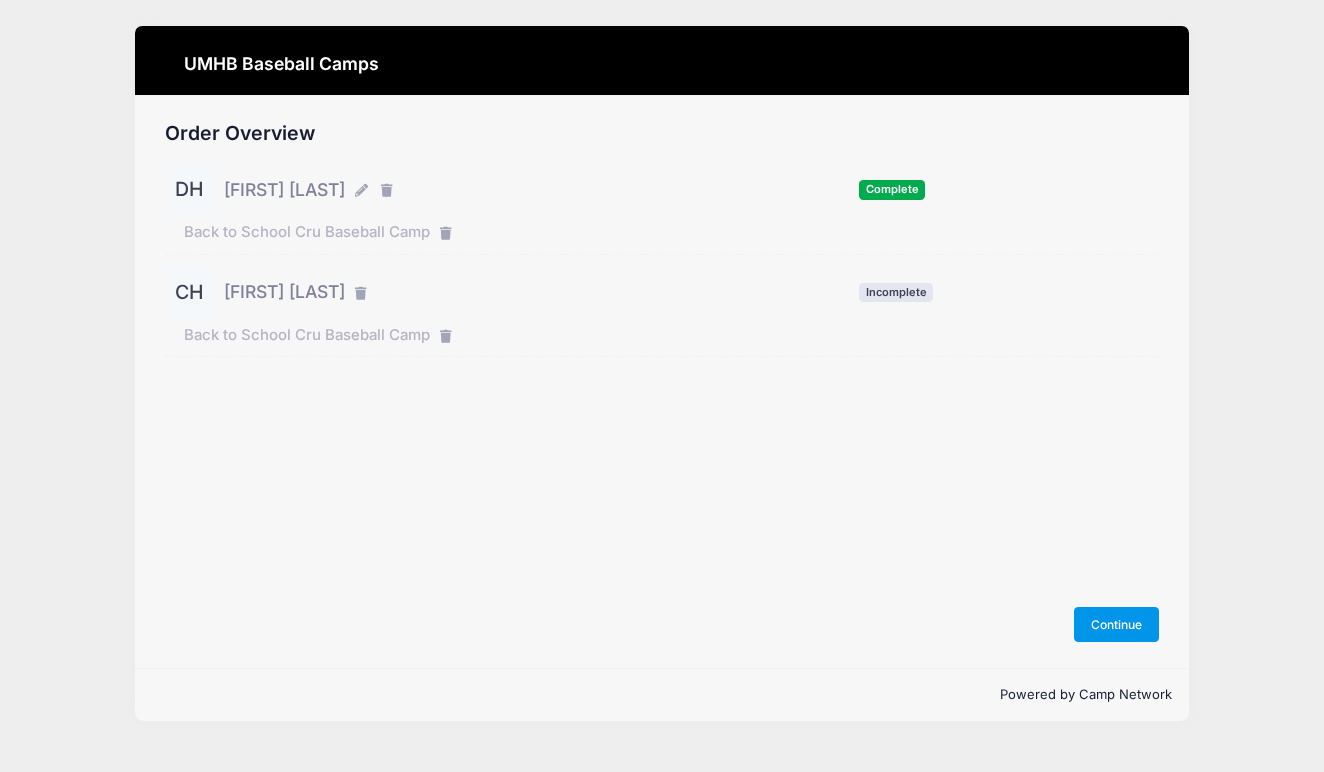 click on "Continue" at bounding box center [1117, 624] 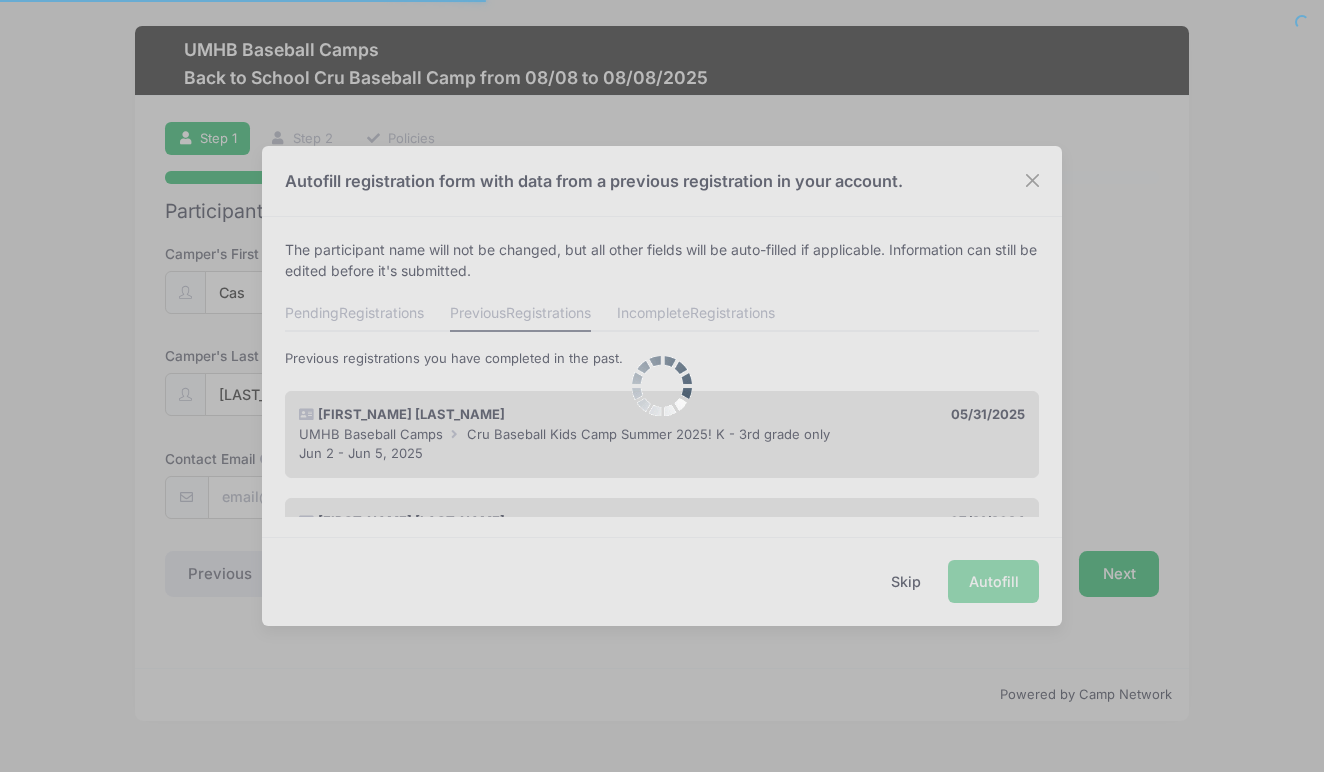 scroll, scrollTop: 0, scrollLeft: 0, axis: both 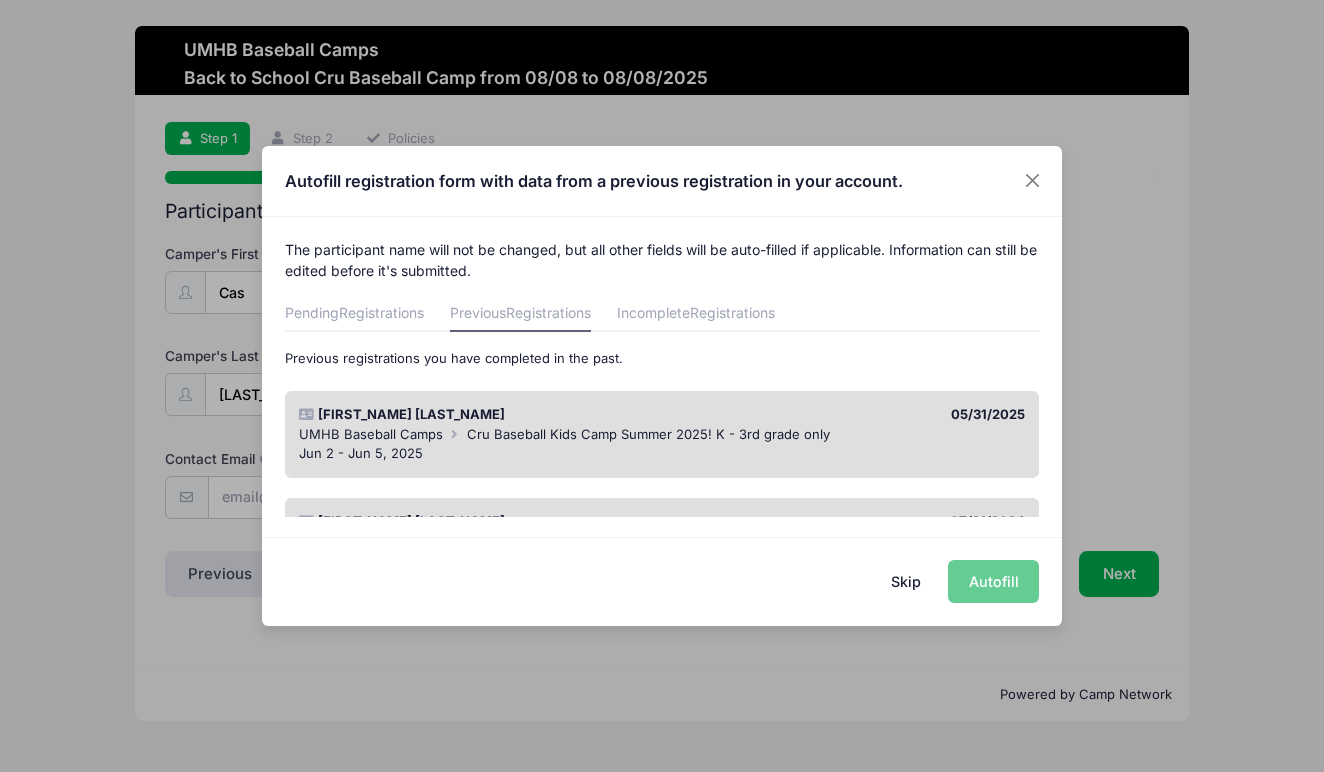 click on "Skip" at bounding box center [906, 581] 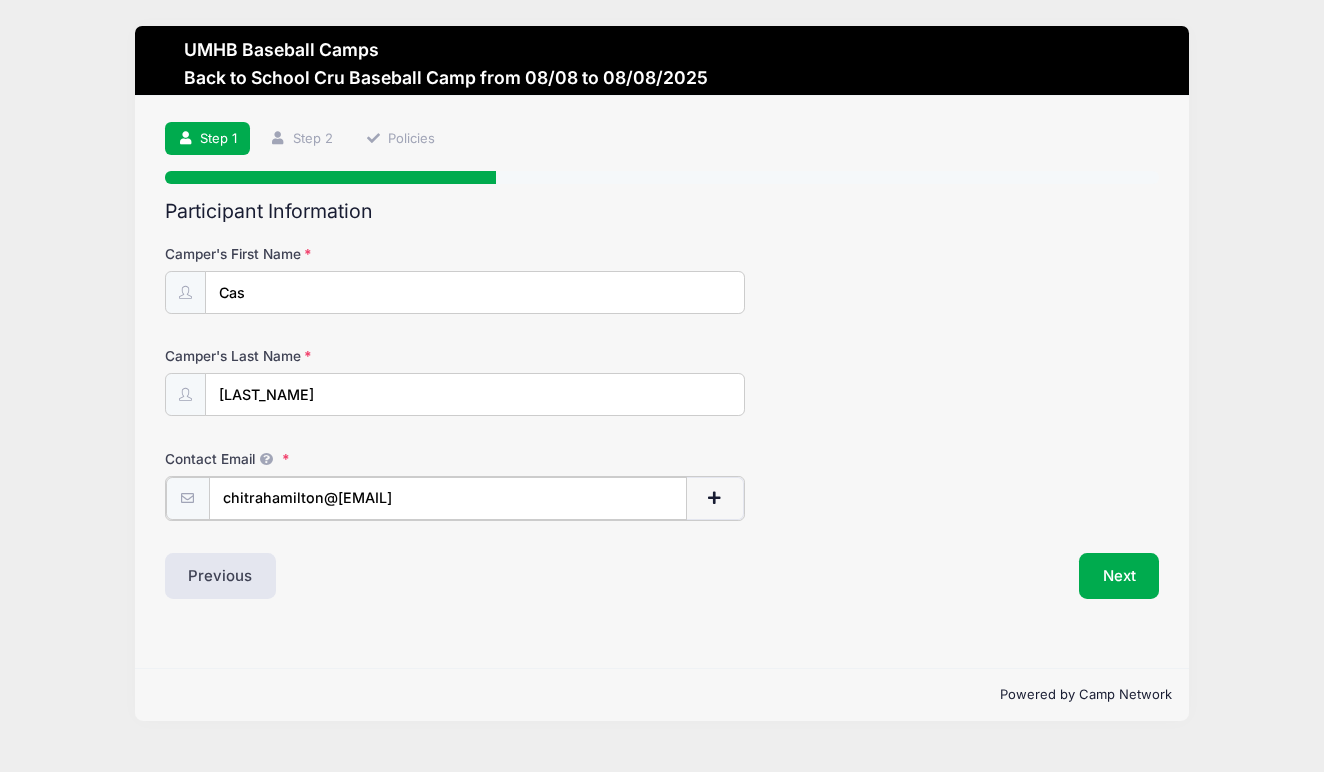 type on "chitrahamilton@gmail.com" 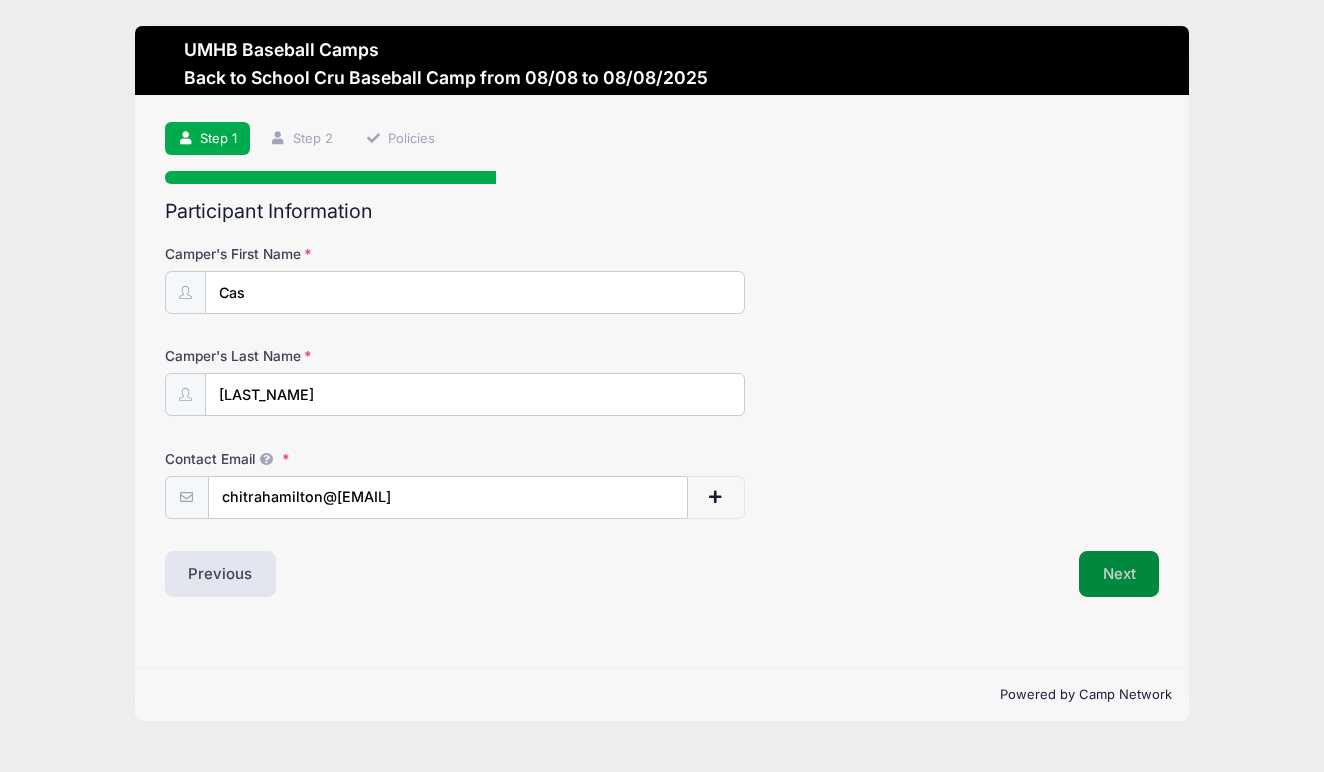 click on "Next" at bounding box center (1119, 574) 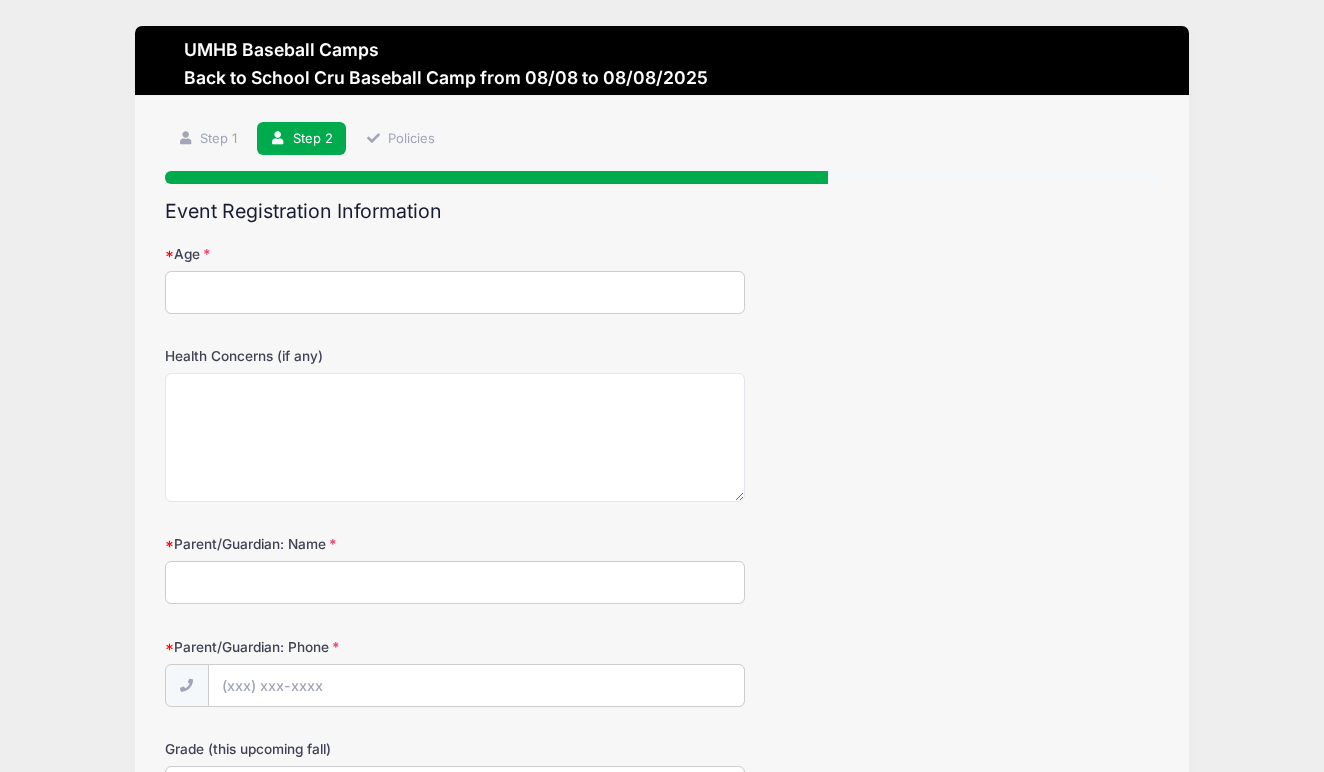 click on "Age" at bounding box center (455, 292) 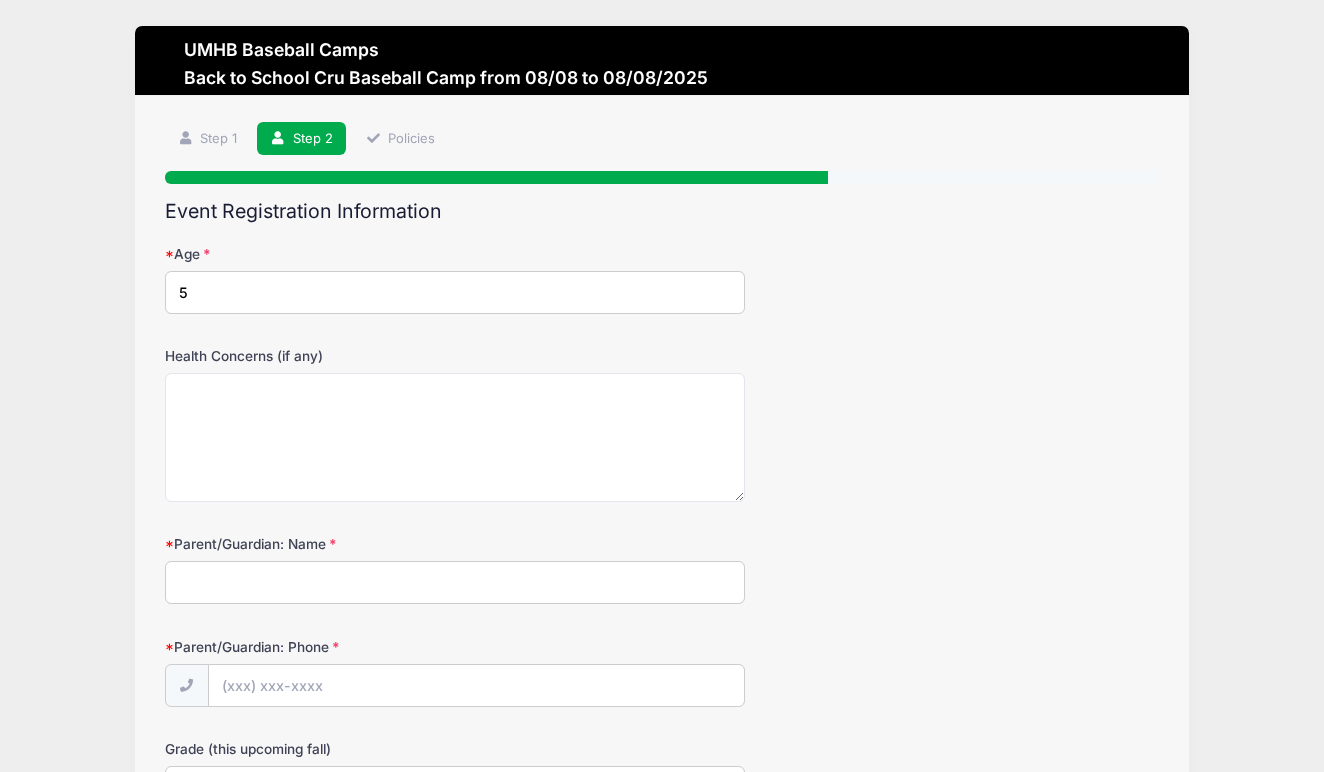 type on "5" 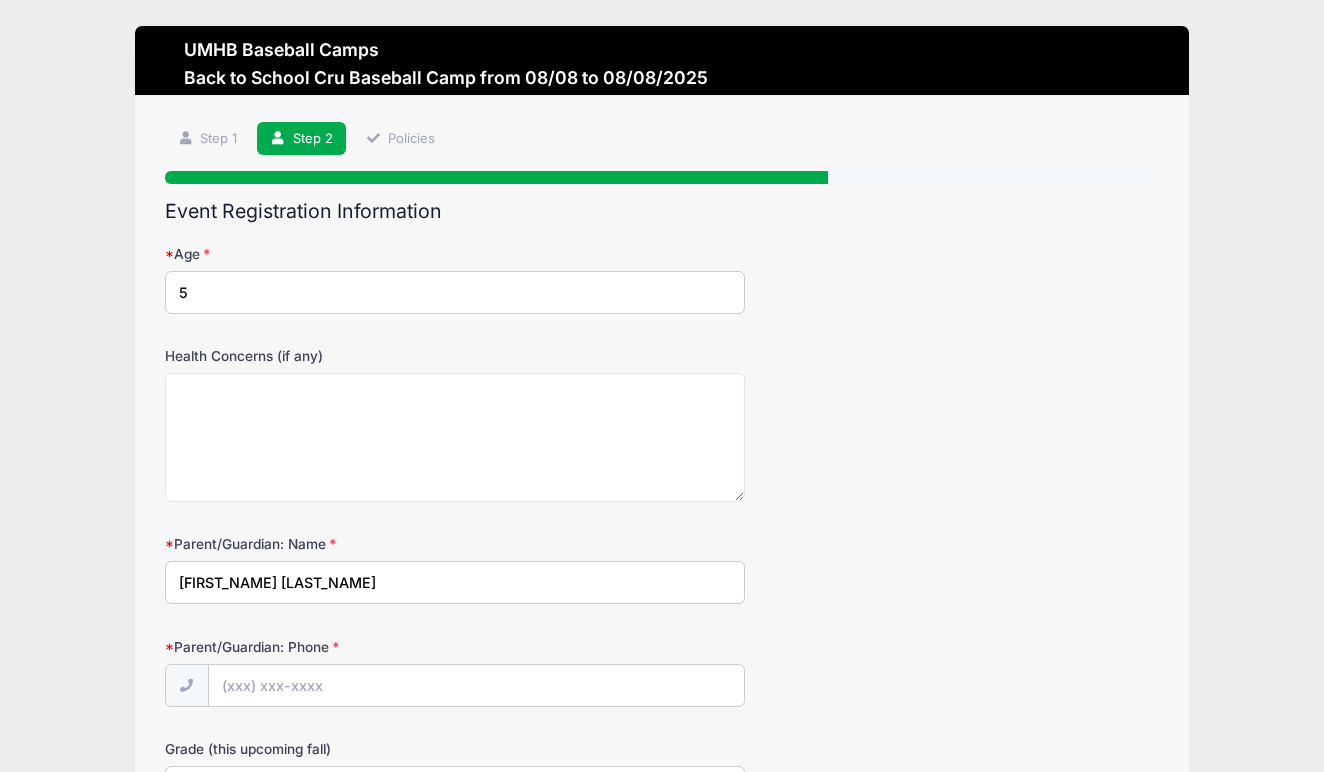 type on "Chitra Hamilton" 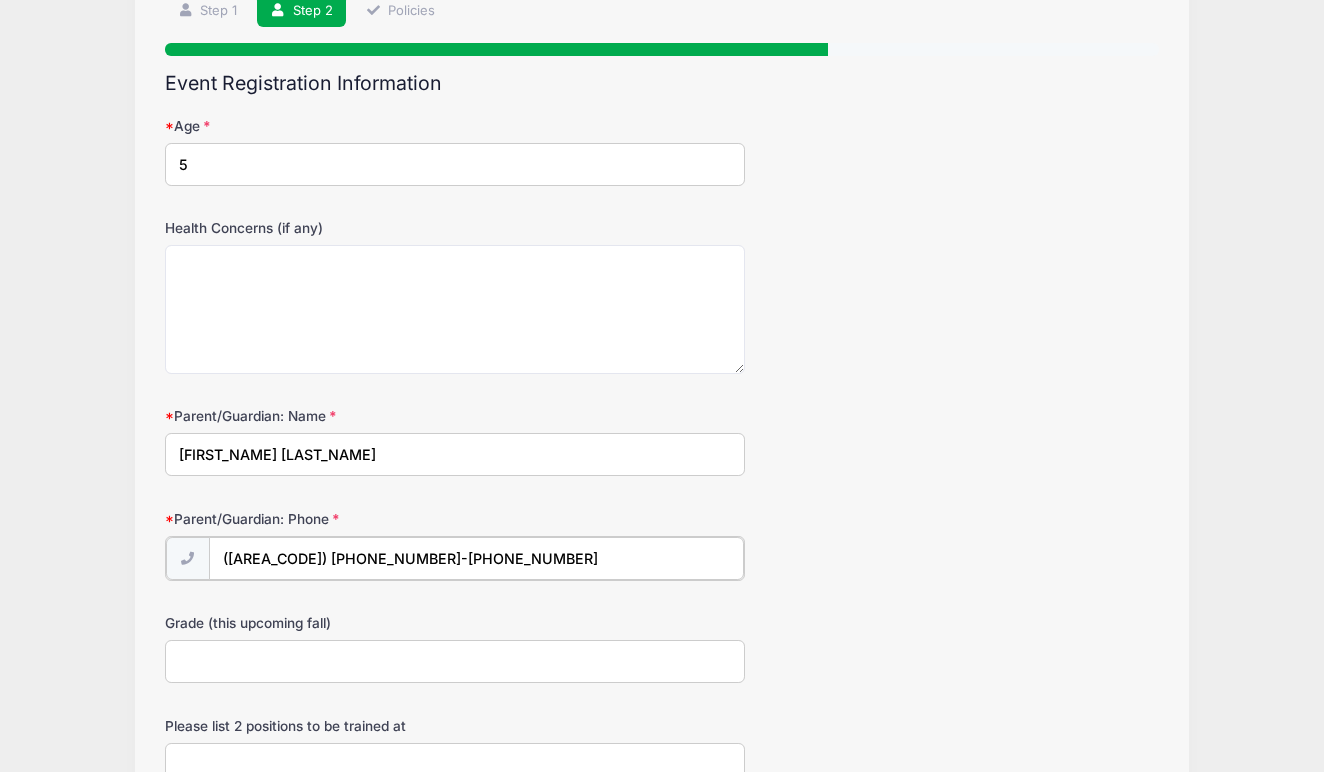 scroll, scrollTop: 150, scrollLeft: 0, axis: vertical 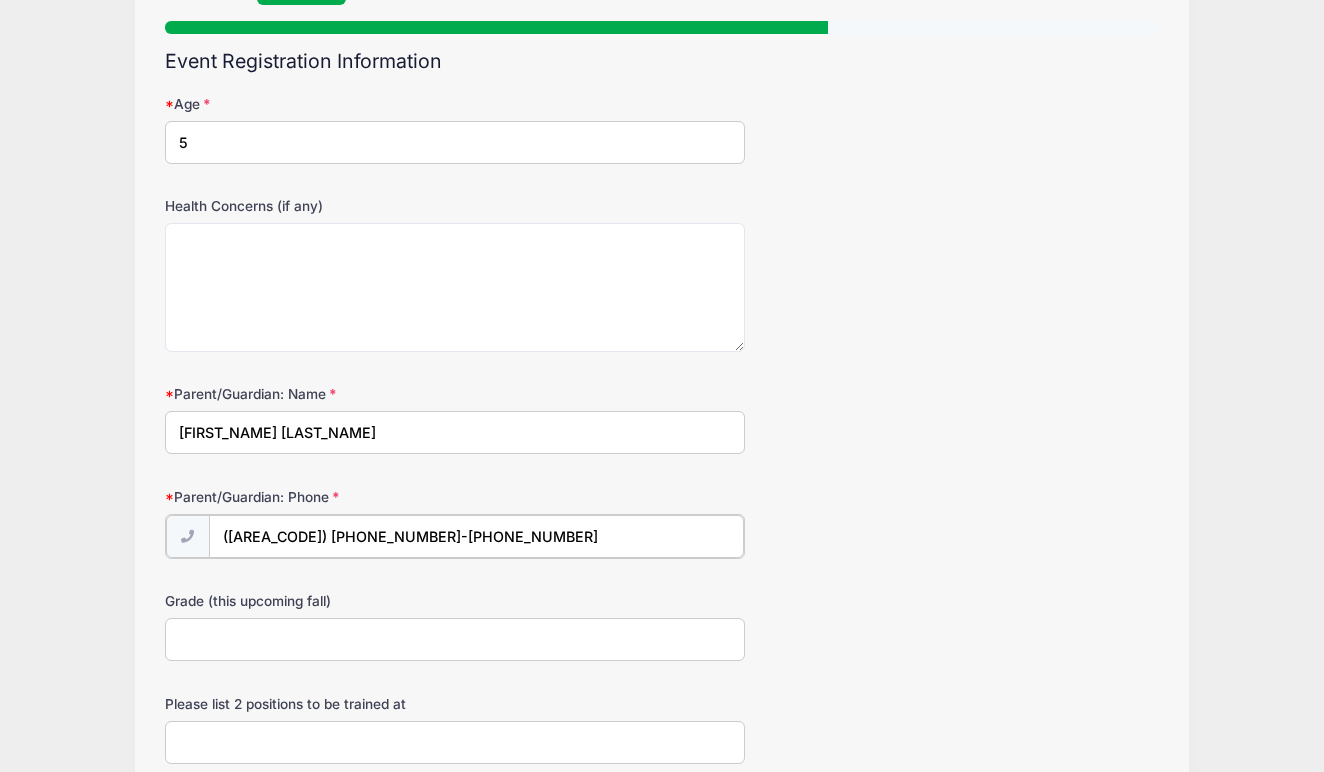 type on "(214) 681-4067" 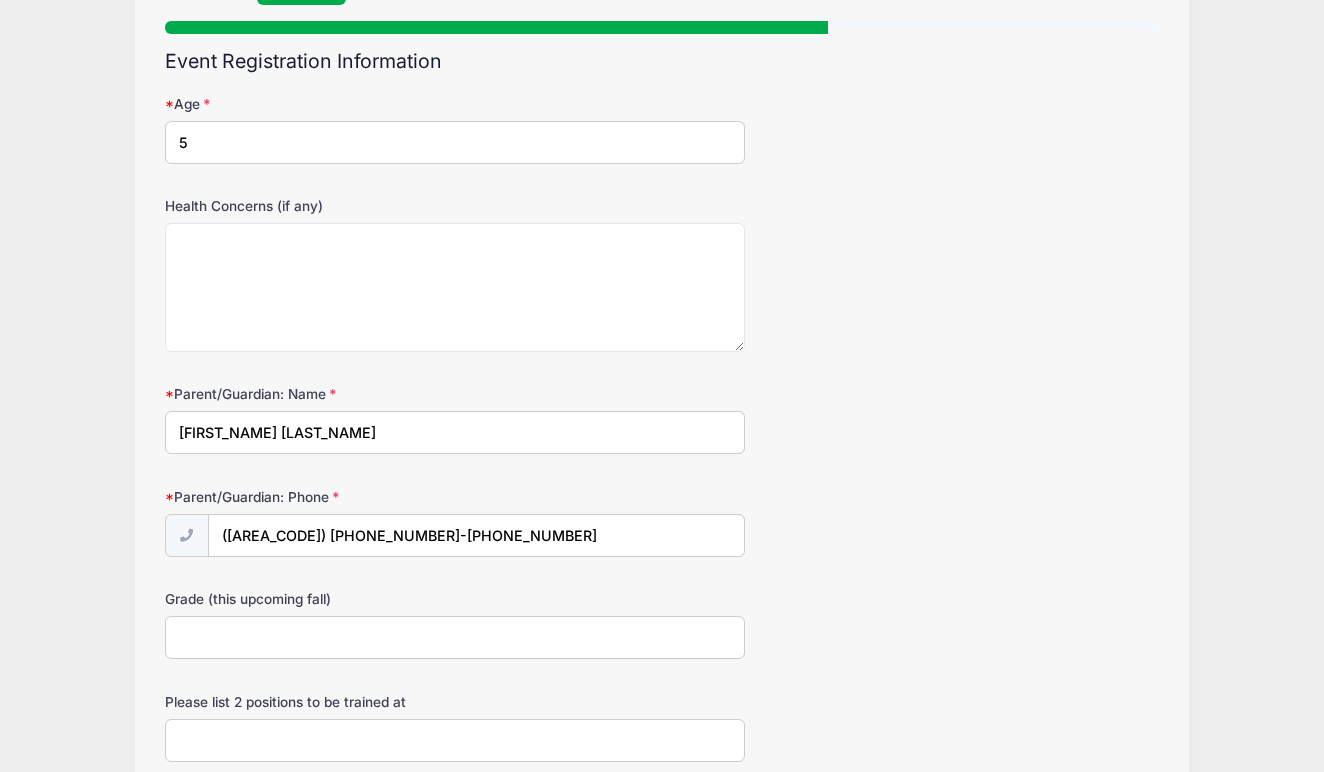 click on "Grade (this upcoming fall)" at bounding box center (455, 637) 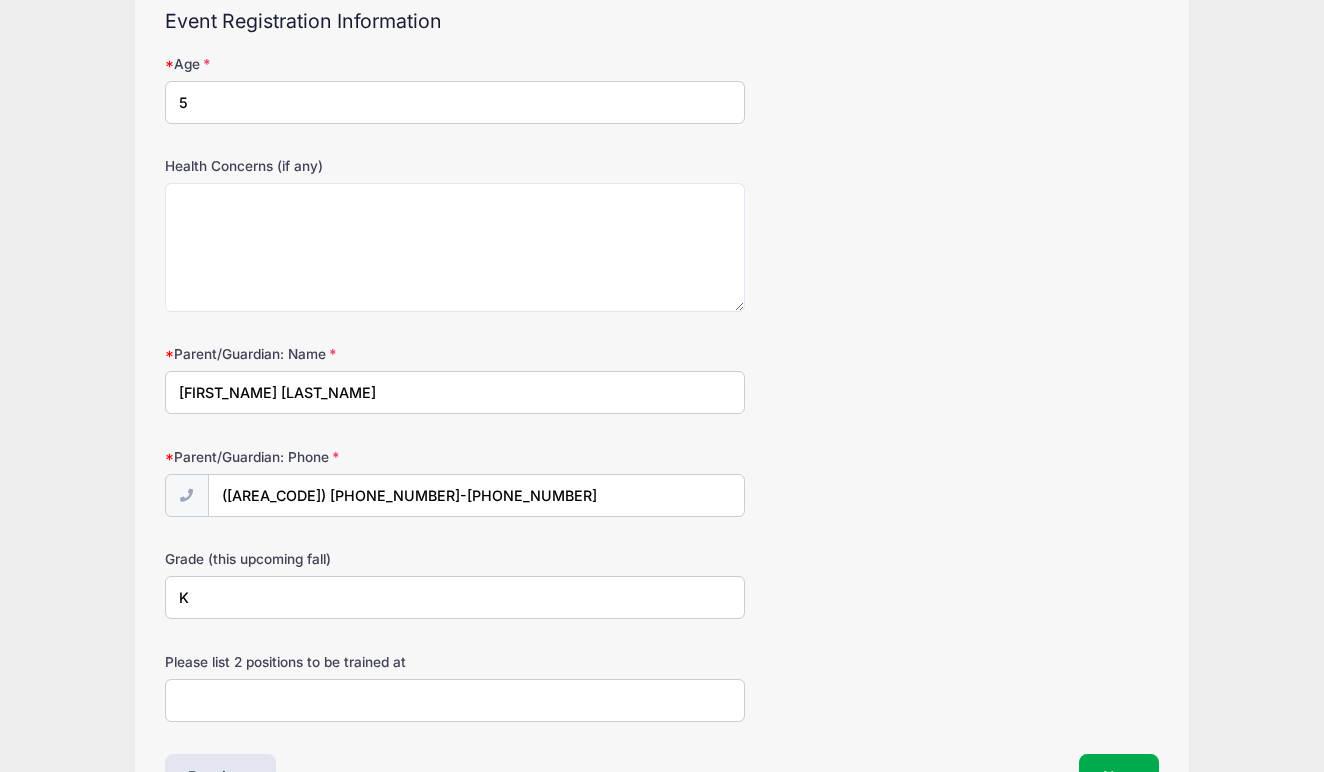 scroll, scrollTop: 218, scrollLeft: 0, axis: vertical 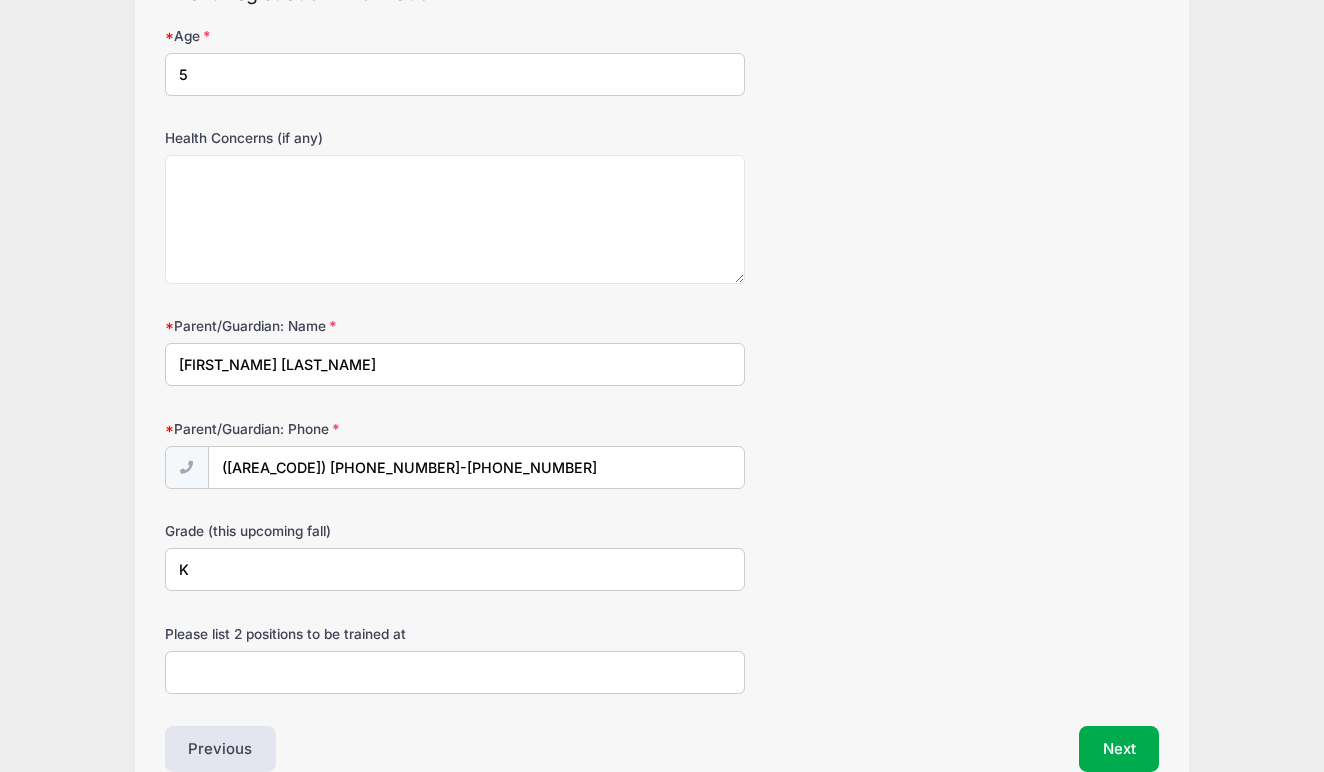 type on "K" 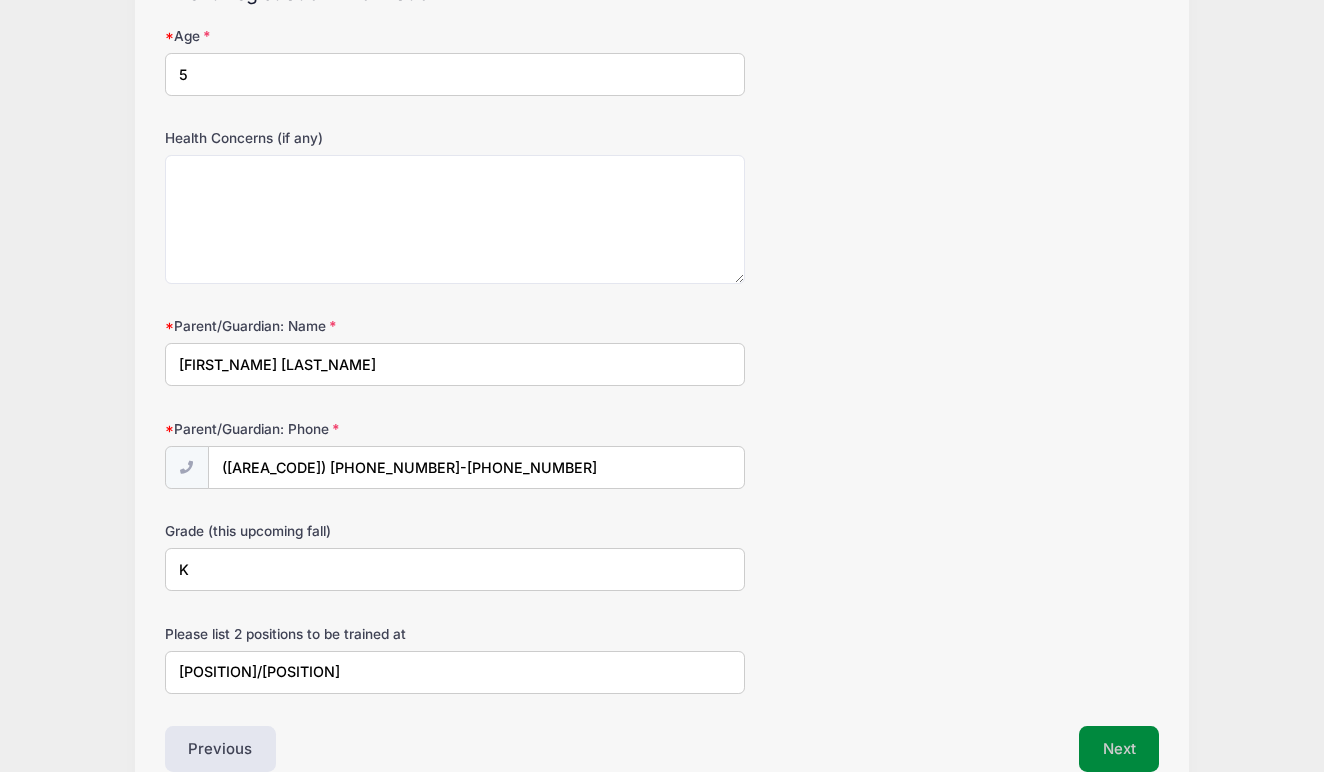 click on "Next" at bounding box center [1119, 749] 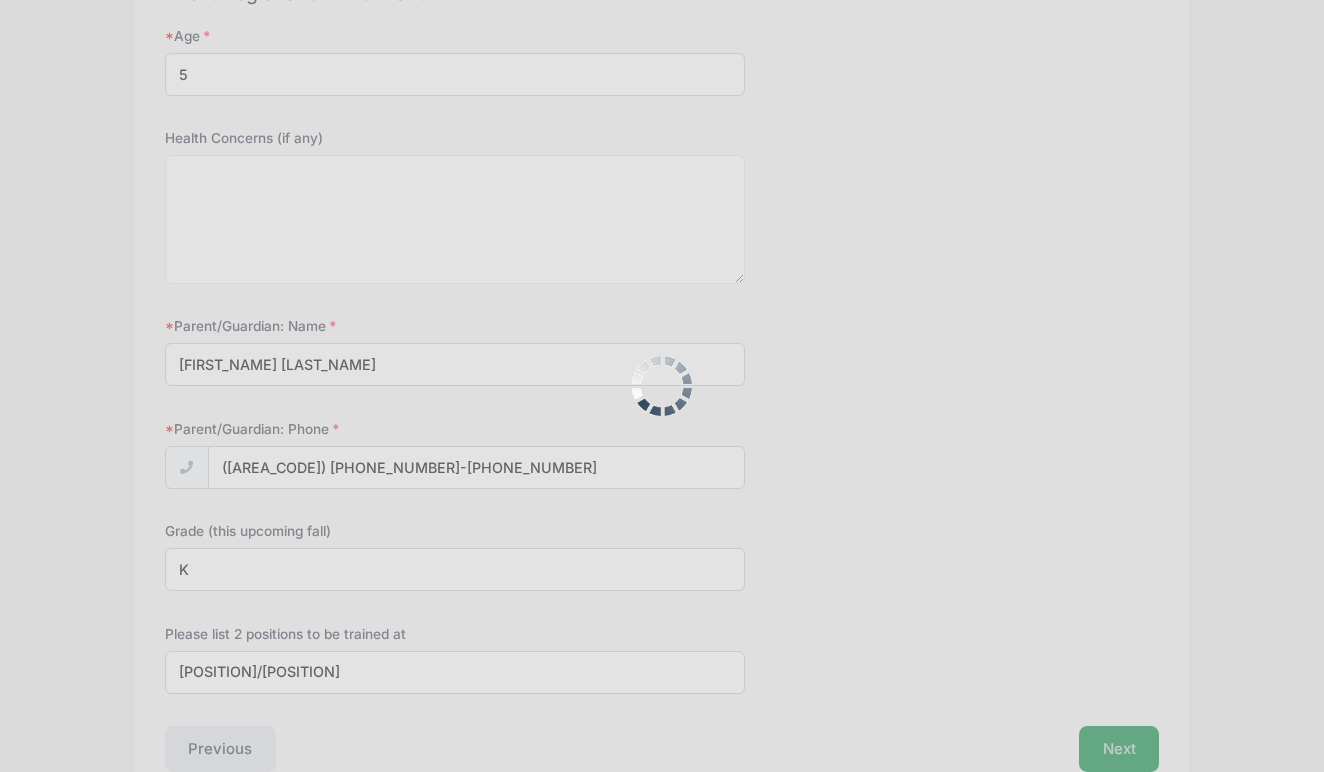 scroll, scrollTop: 132, scrollLeft: 0, axis: vertical 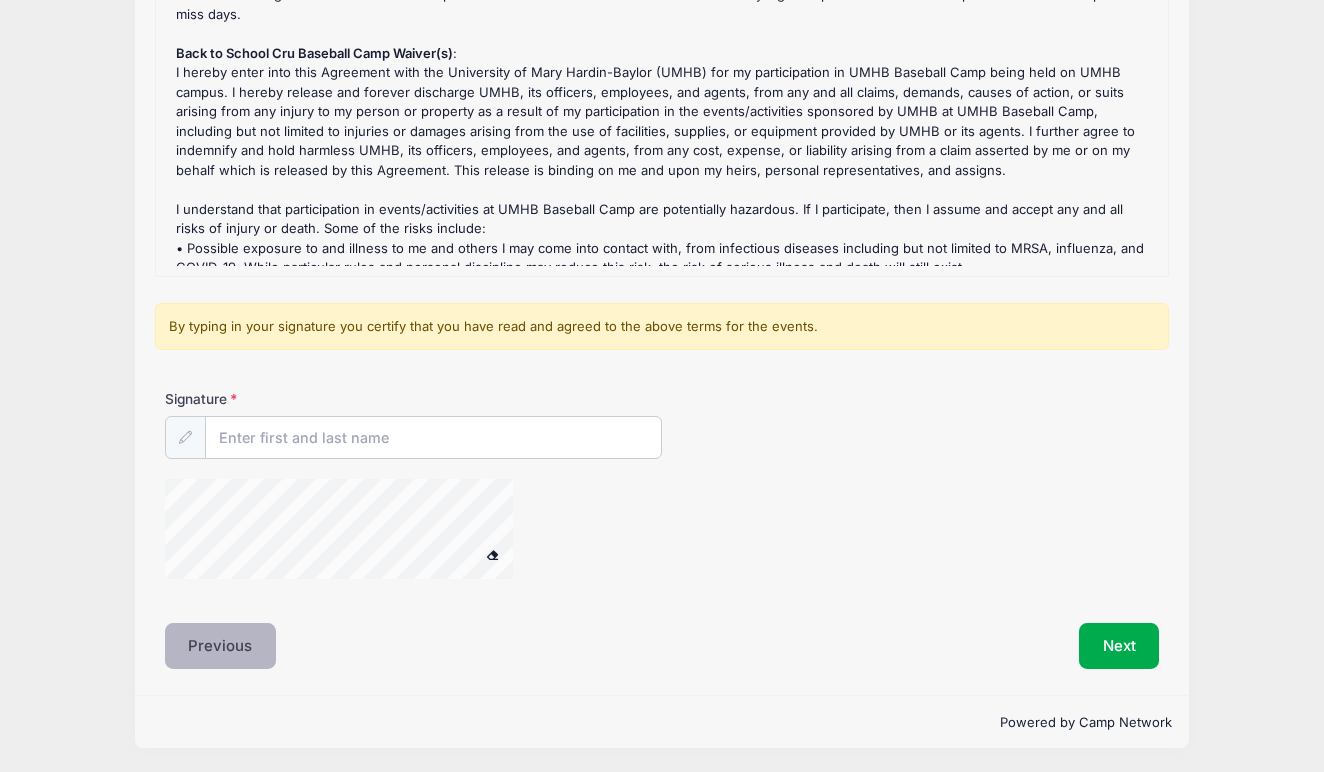 click on "Previous" at bounding box center [221, 646] 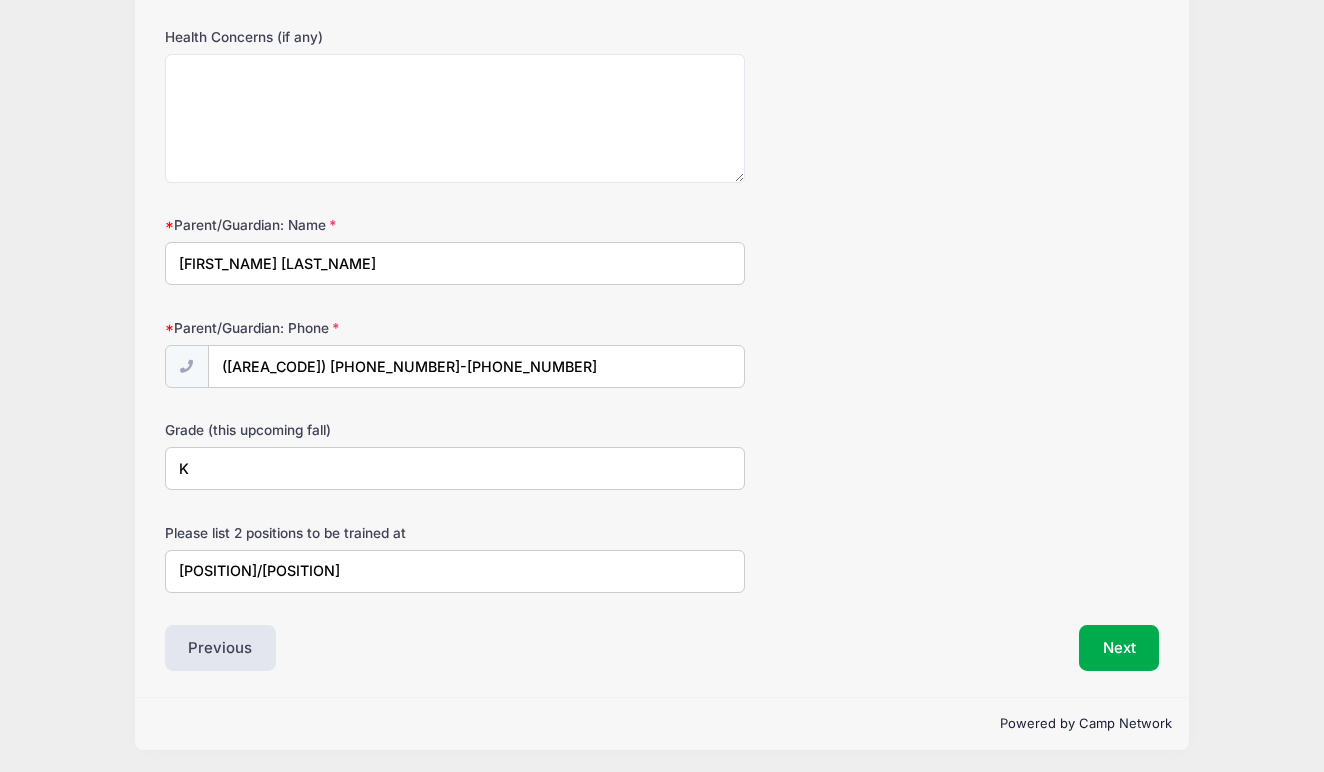scroll, scrollTop: 318, scrollLeft: 0, axis: vertical 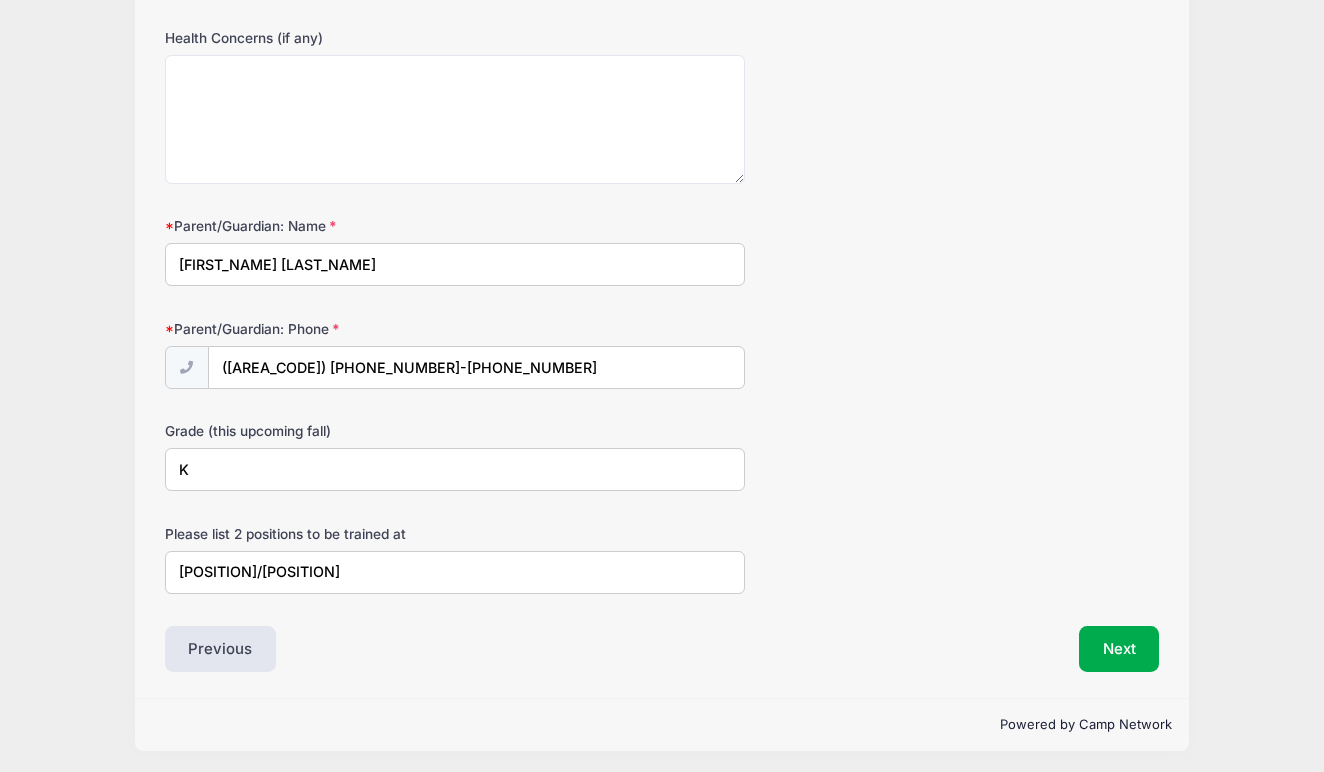 drag, startPoint x: 292, startPoint y: 567, endPoint x: 129, endPoint y: 567, distance: 163 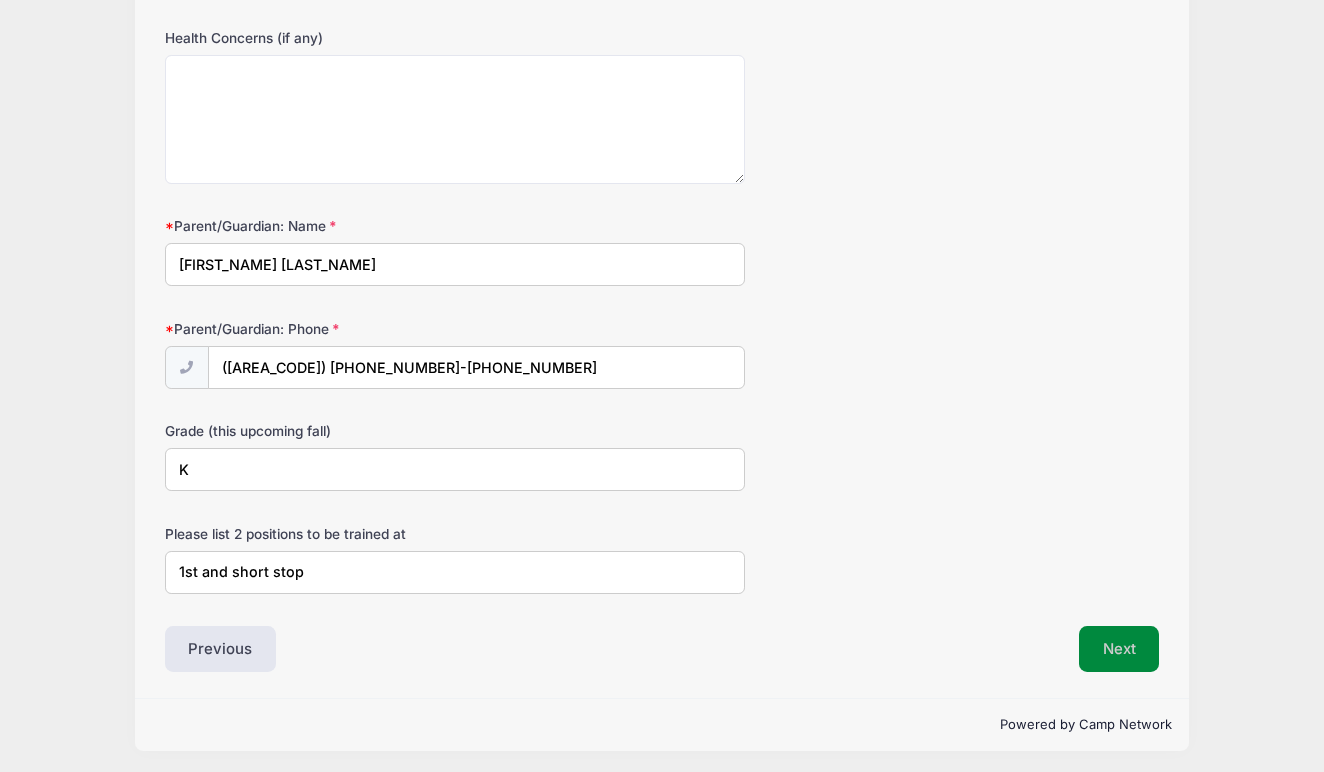 type on "1st and short stop" 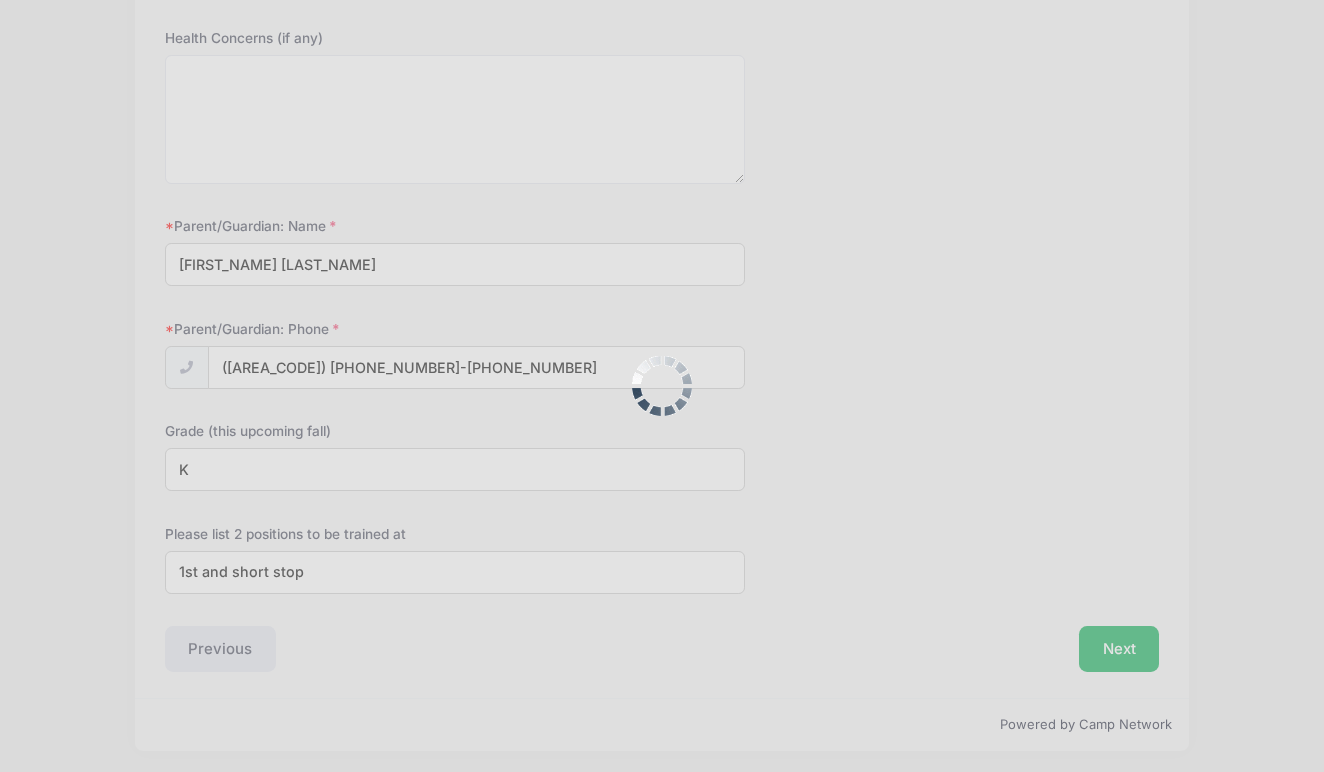 scroll, scrollTop: 0, scrollLeft: 0, axis: both 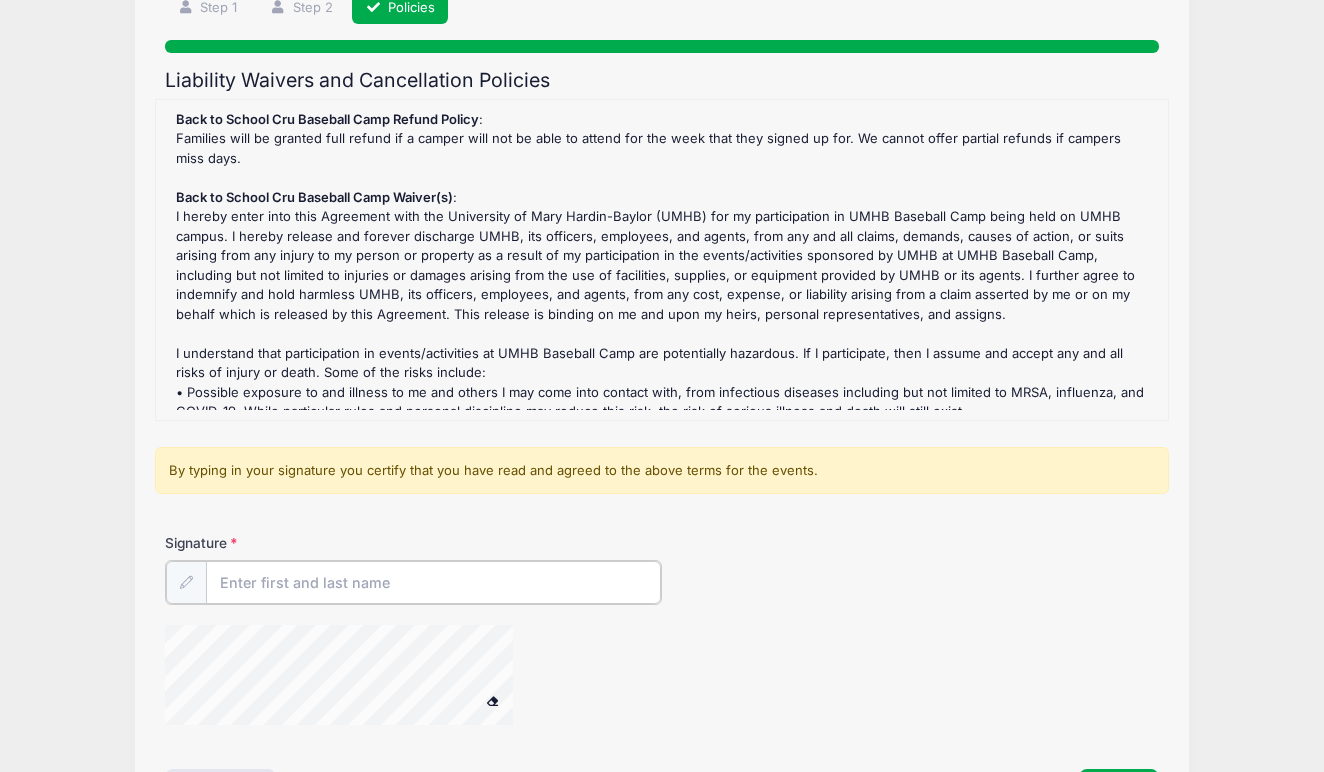 click on "Signature" at bounding box center [433, 582] 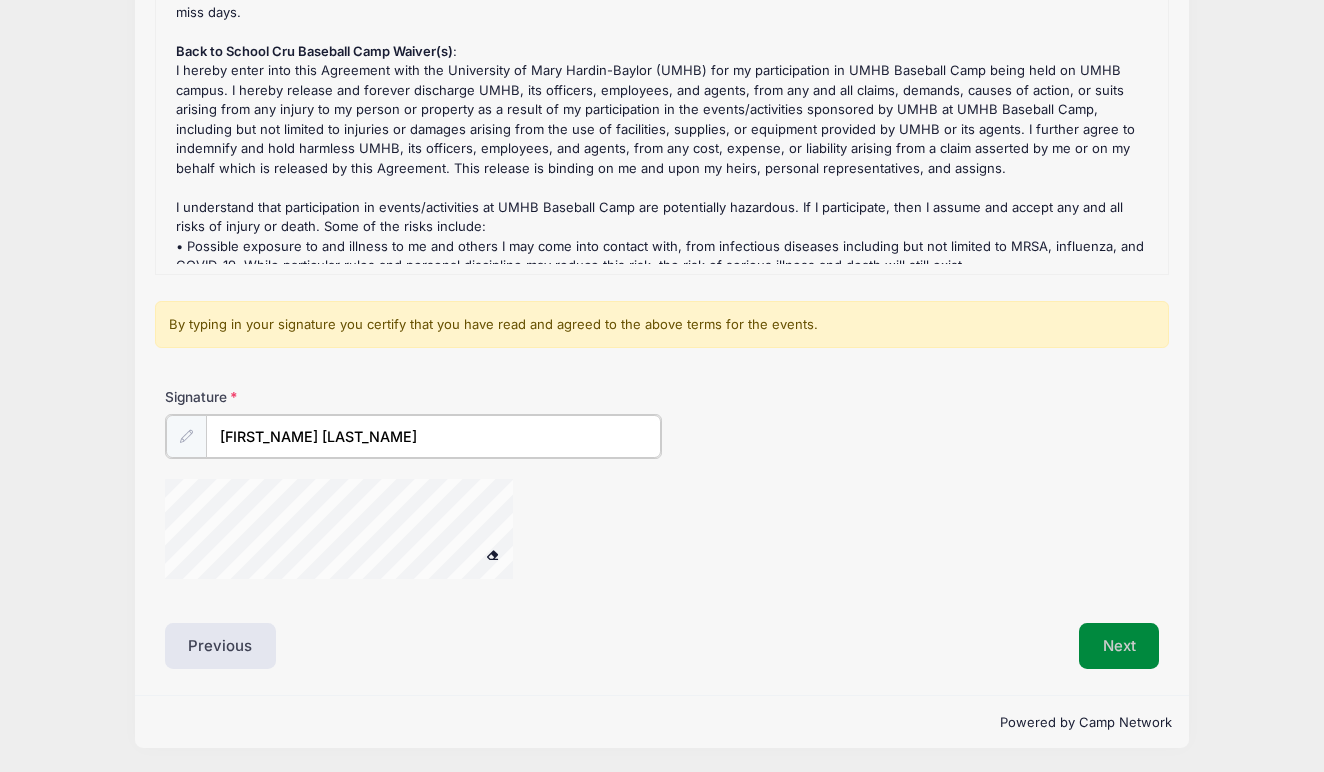 type on "Chitra Hamilton" 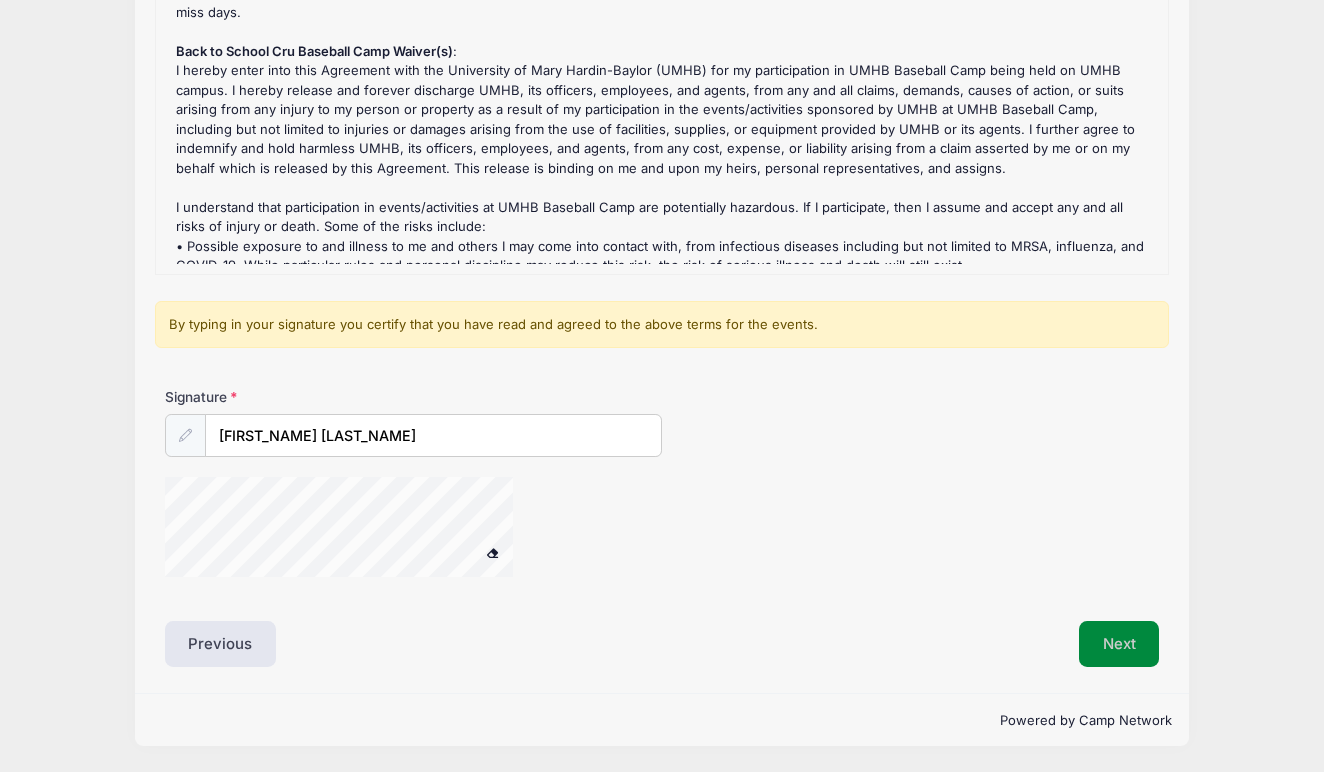 scroll, scrollTop: 276, scrollLeft: 0, axis: vertical 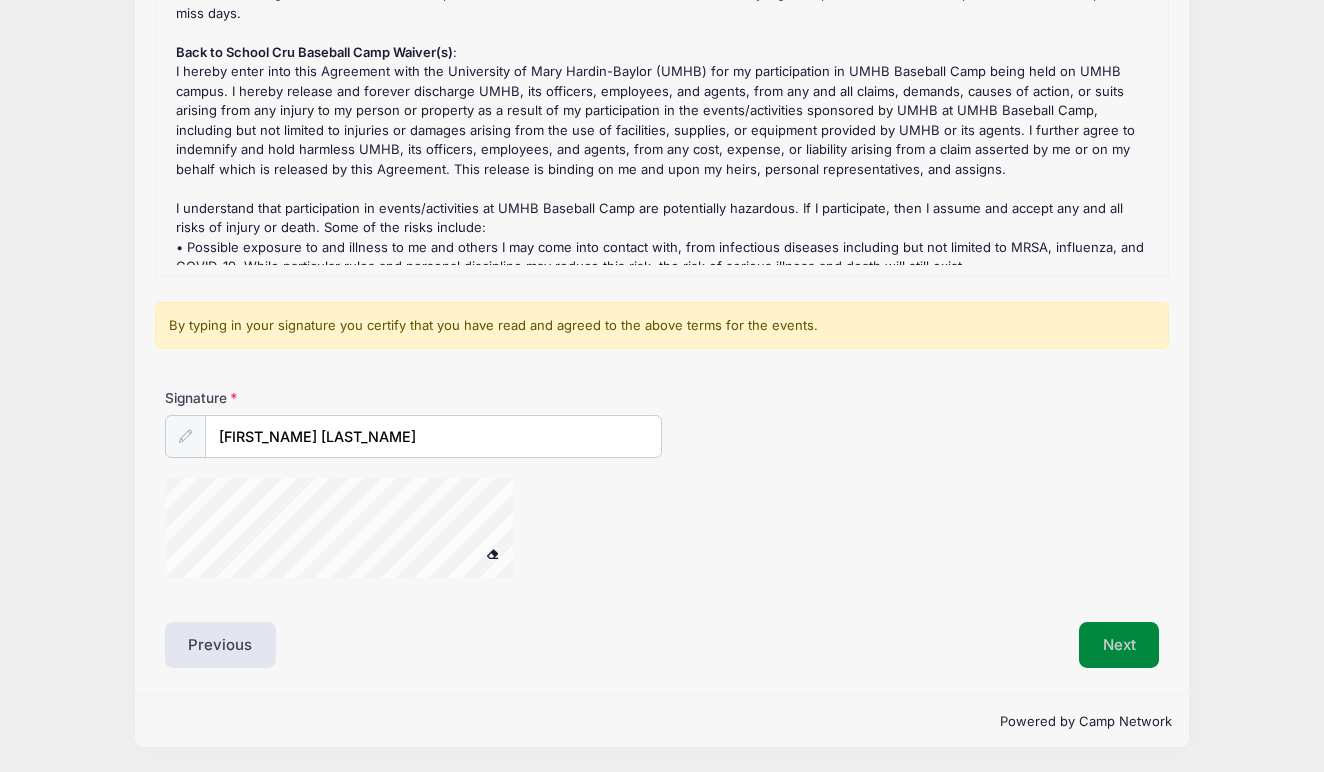 click on "Next" at bounding box center (1119, 645) 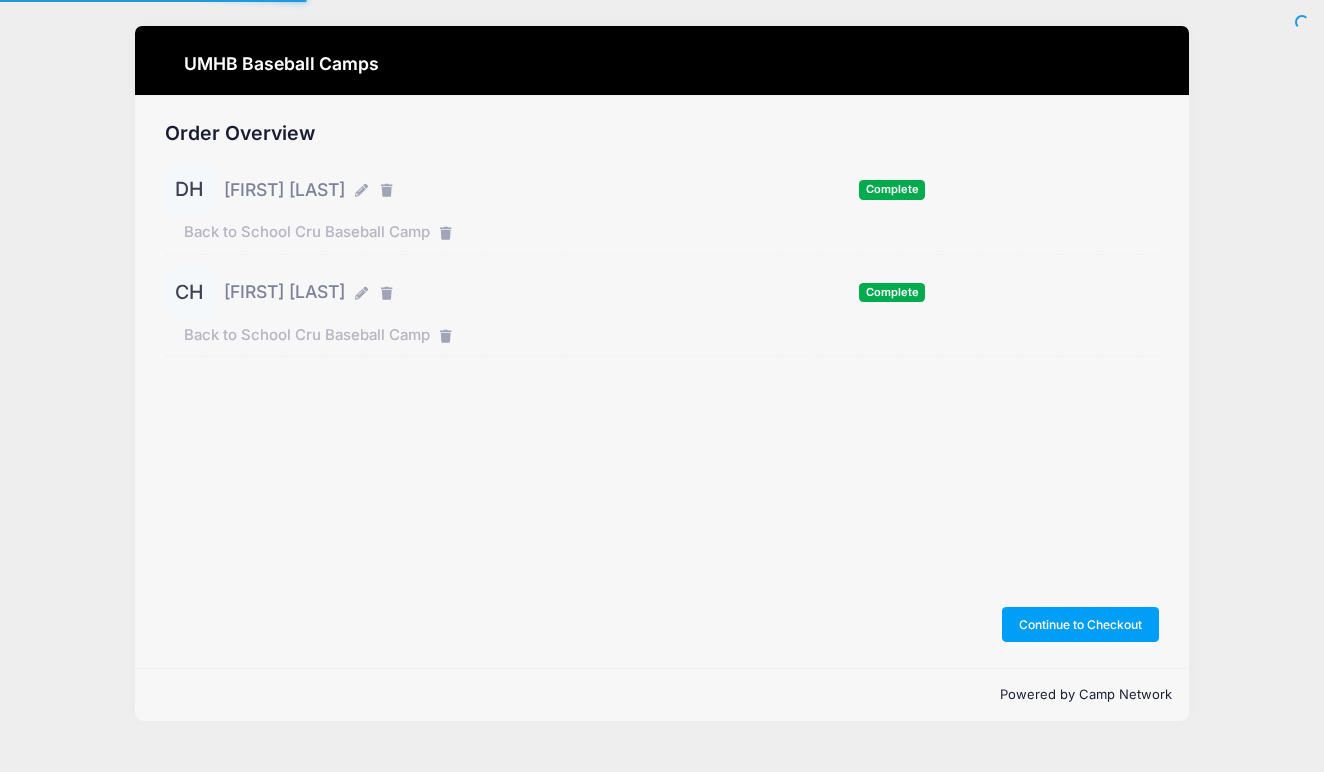 scroll, scrollTop: 0, scrollLeft: 0, axis: both 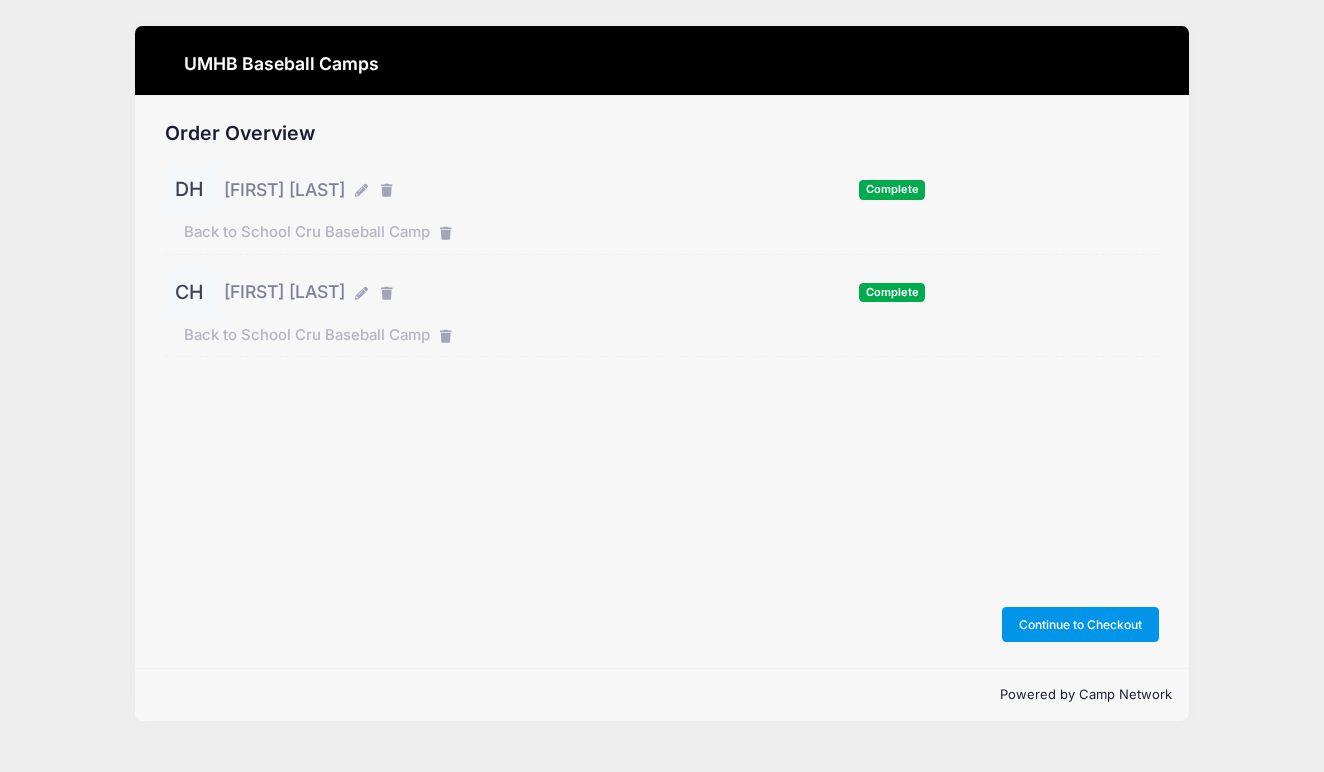 click on "Continue to Checkout" at bounding box center (1081, 624) 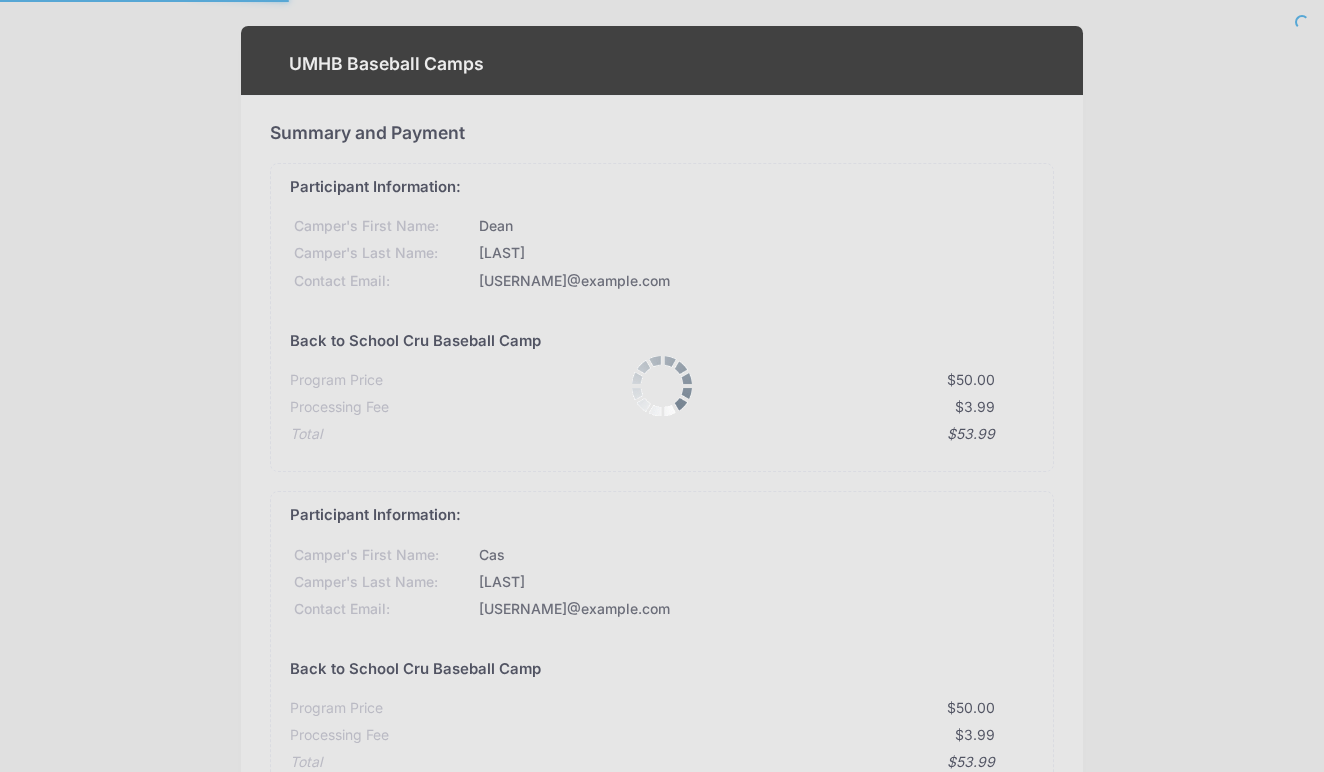 scroll, scrollTop: 0, scrollLeft: 0, axis: both 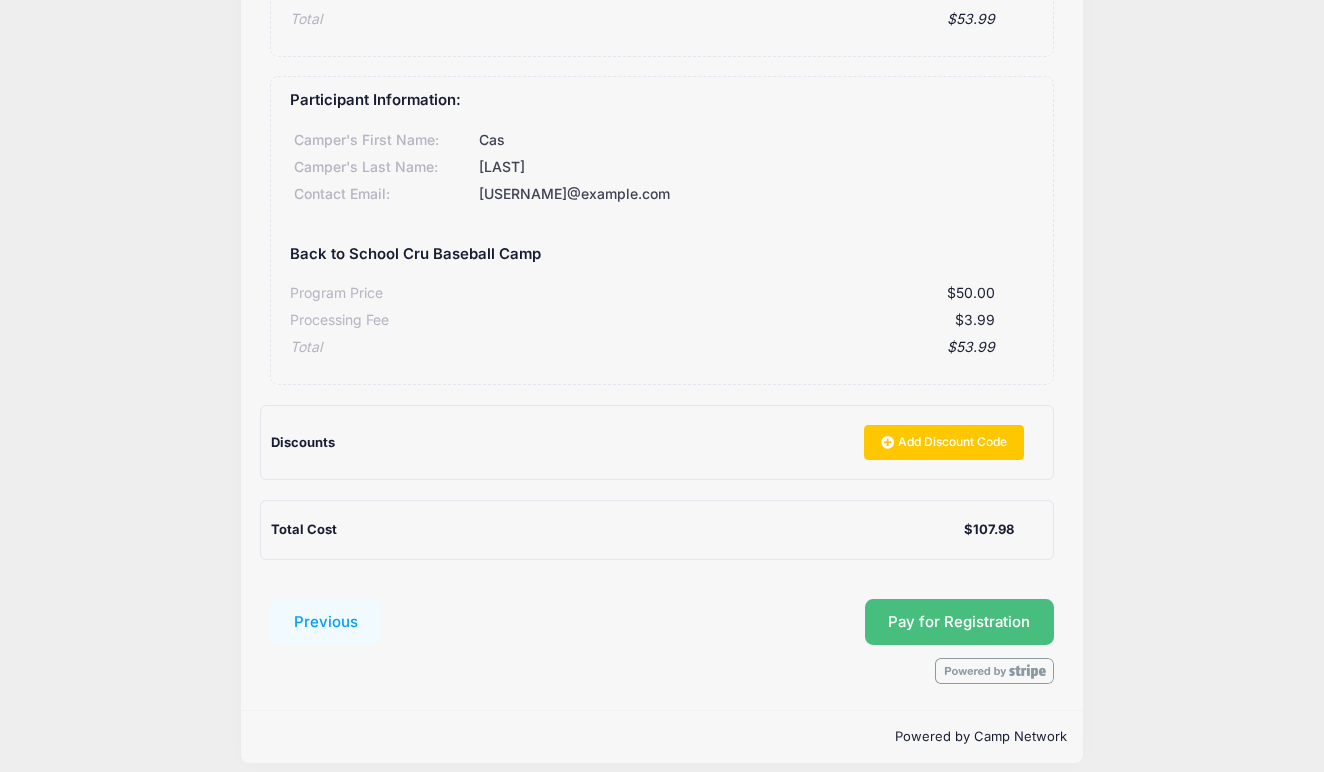 click on "Pay for Registration" at bounding box center (959, 622) 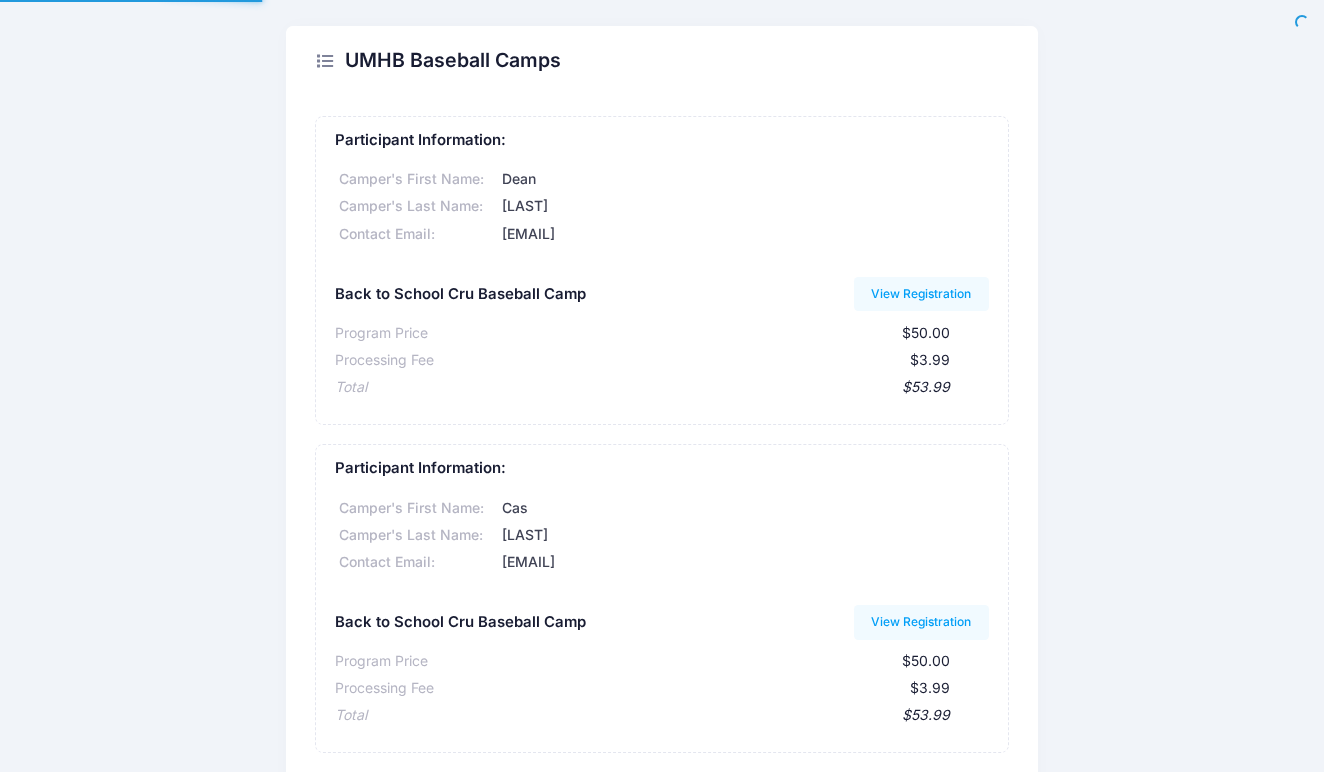 scroll, scrollTop: 0, scrollLeft: 0, axis: both 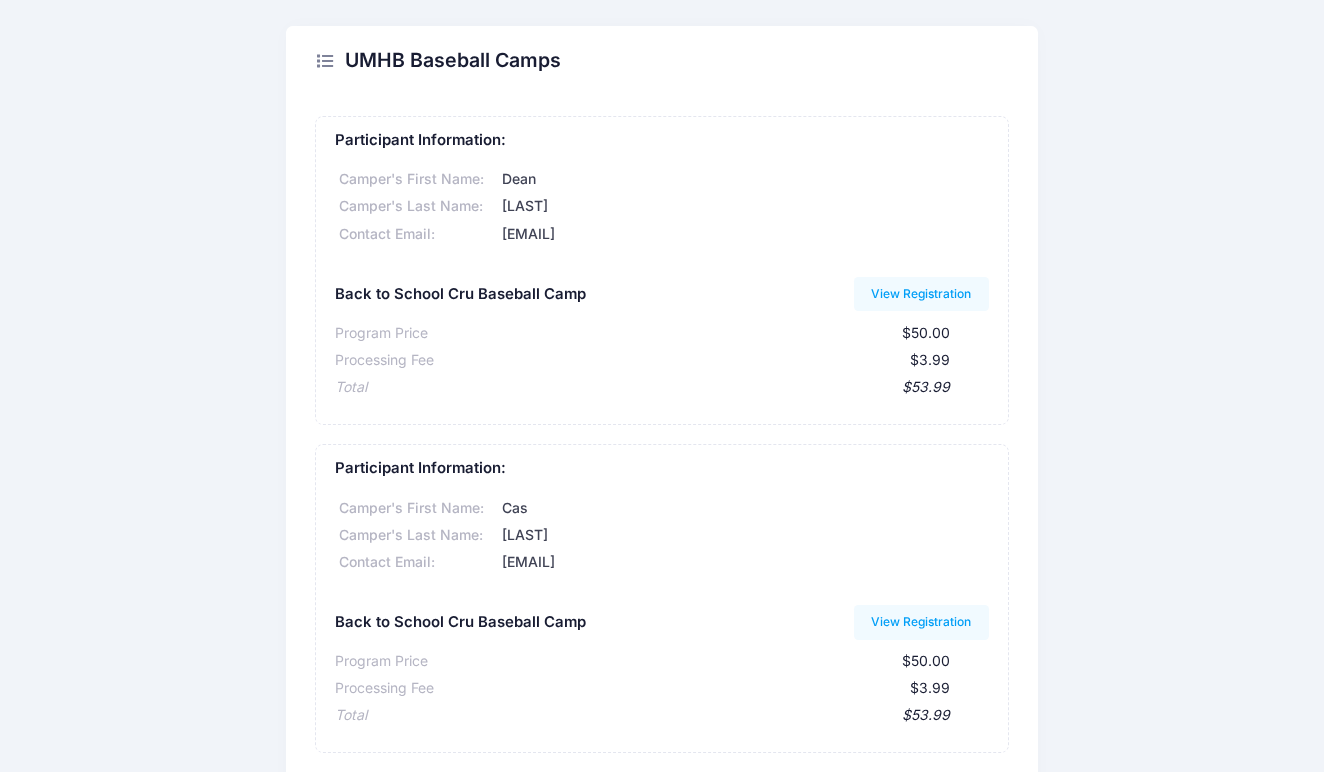 click on "UMHB Baseball Camps
Participant Information:
Camper's First Name:
[FIRST]
Camper's Last Name:
[LAST]
Contact Email:
[EMAIL]
Back to School Cru Baseball Camp           Cas" at bounding box center [662, 704] 